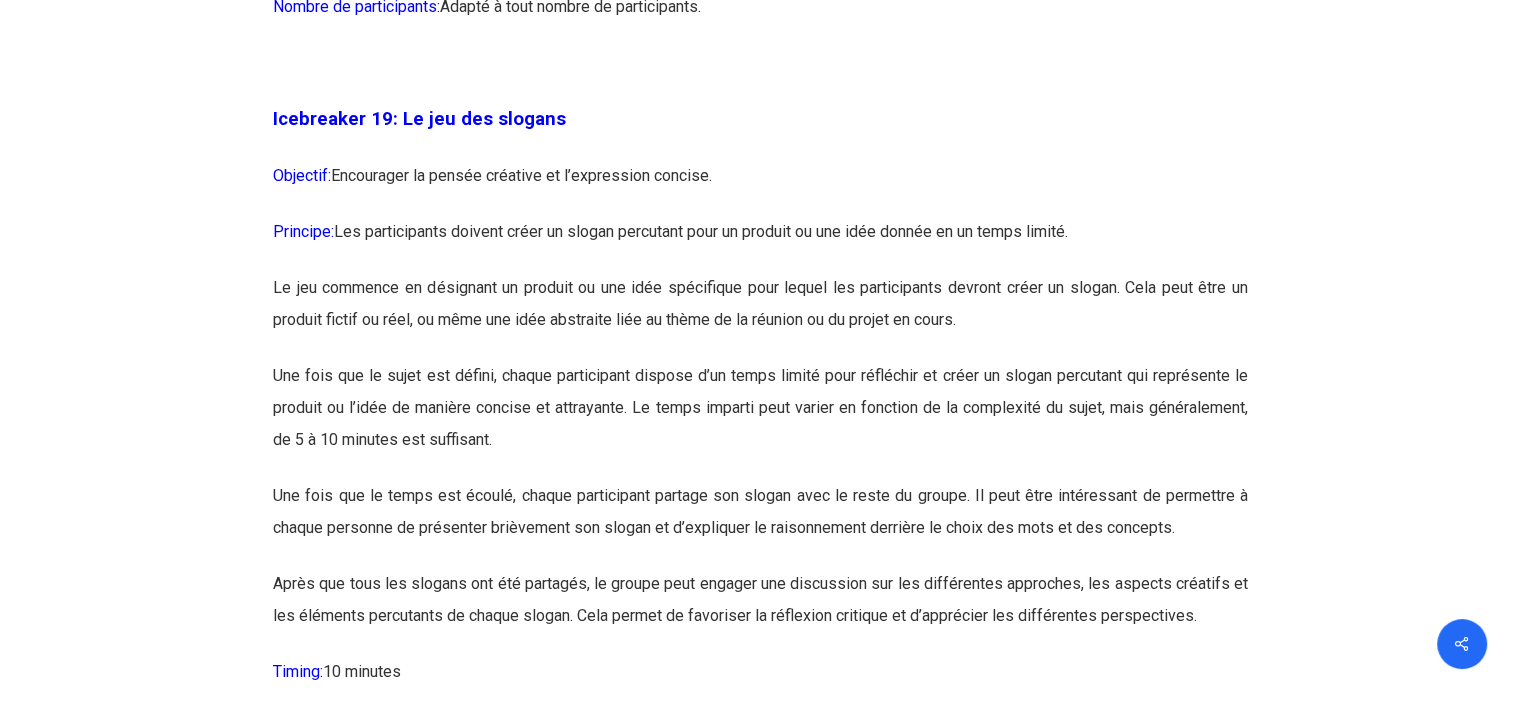 scroll, scrollTop: 12851, scrollLeft: 0, axis: vertical 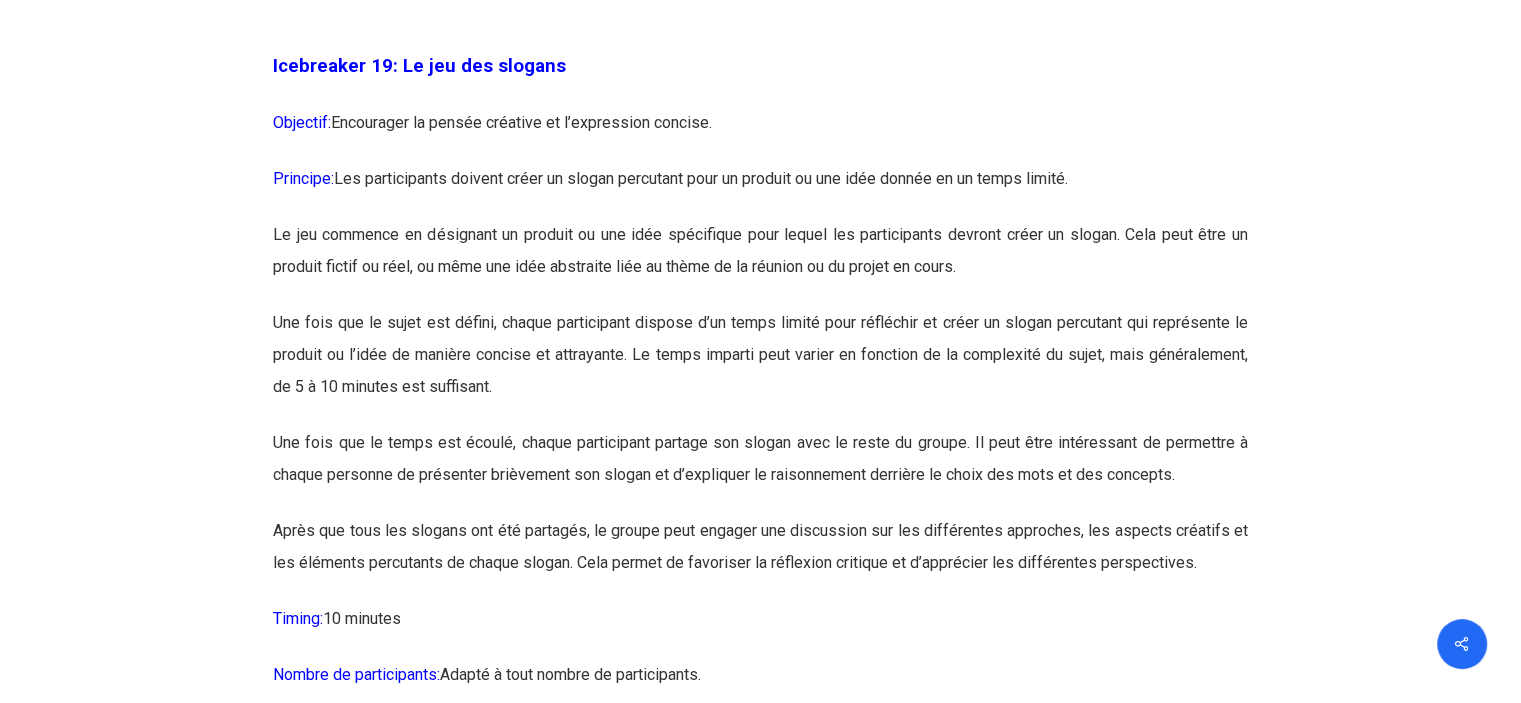 click on "Le jeu commence en désignant un produit ou une idée spécifique pour lequel les participants devront créer un slogan. Cela peut être un produit fictif ou réel, ou même une idée abstraite liée au thème de la réunion ou du projet en cours." at bounding box center [760, 263] 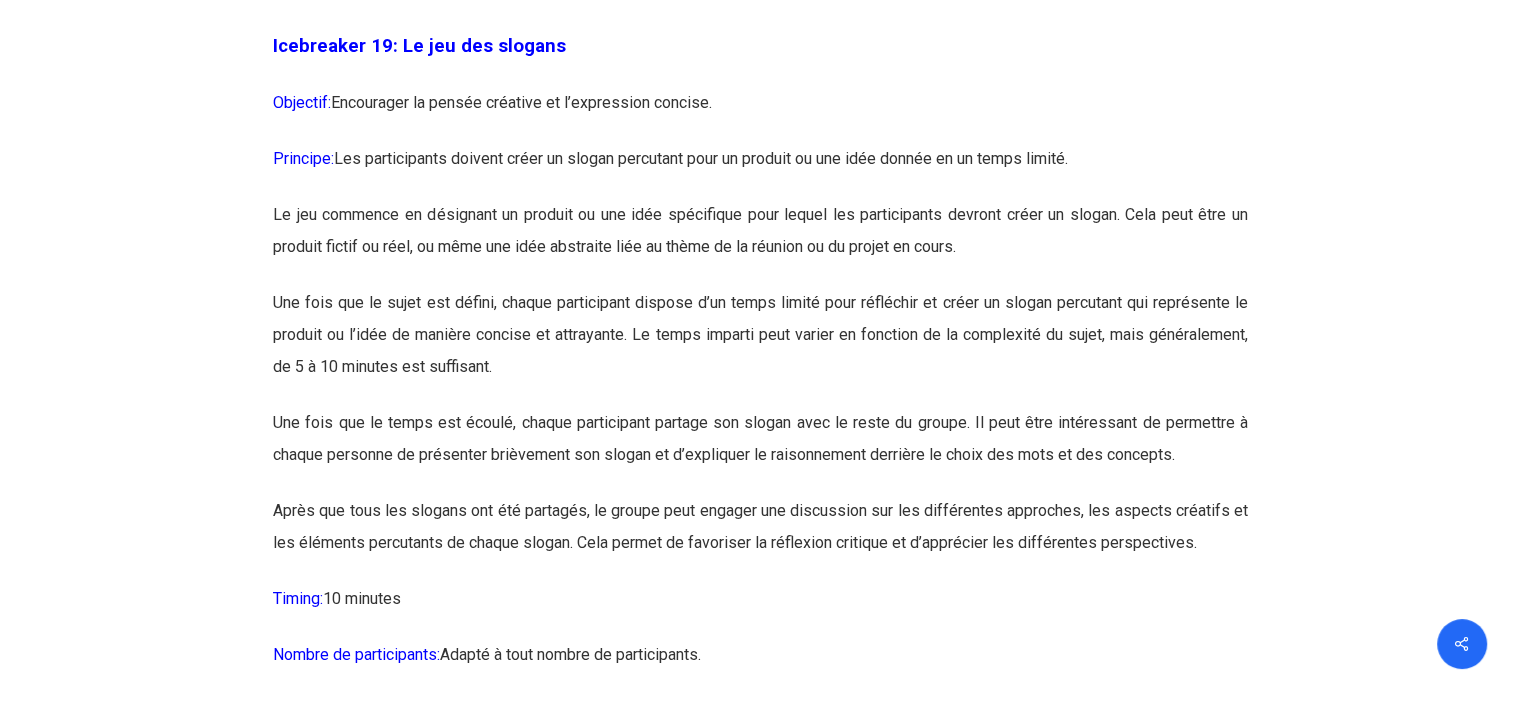 click on "Le jeu commence en désignant un produit ou une idée spécifique pour lequel les participants devront créer un slogan. Cela peut être un produit fictif ou réel, ou même une idée abstraite liée au thème de la réunion ou du projet en cours." at bounding box center [760, 243] 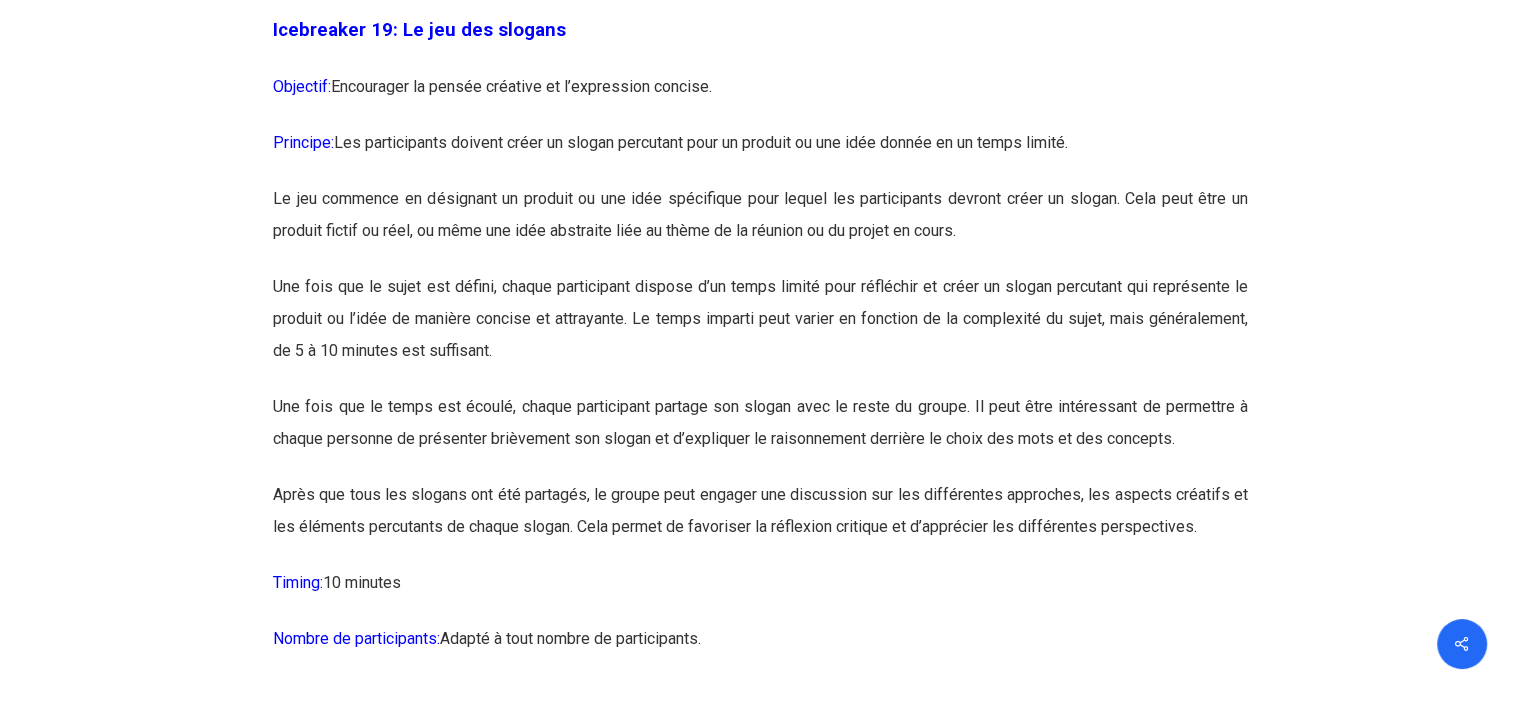 click on "Une fois que le sujet est défini, chaque participant dispose d’un temps limité pour réfléchir et créer un slogan percutant qui représente le produit ou l’idée de manière concise et attrayante. Le temps imparti peut varier en fonction de la complexité du sujet, mais généralement, de 5 à 10 minutes est suffisant." at bounding box center [760, 331] 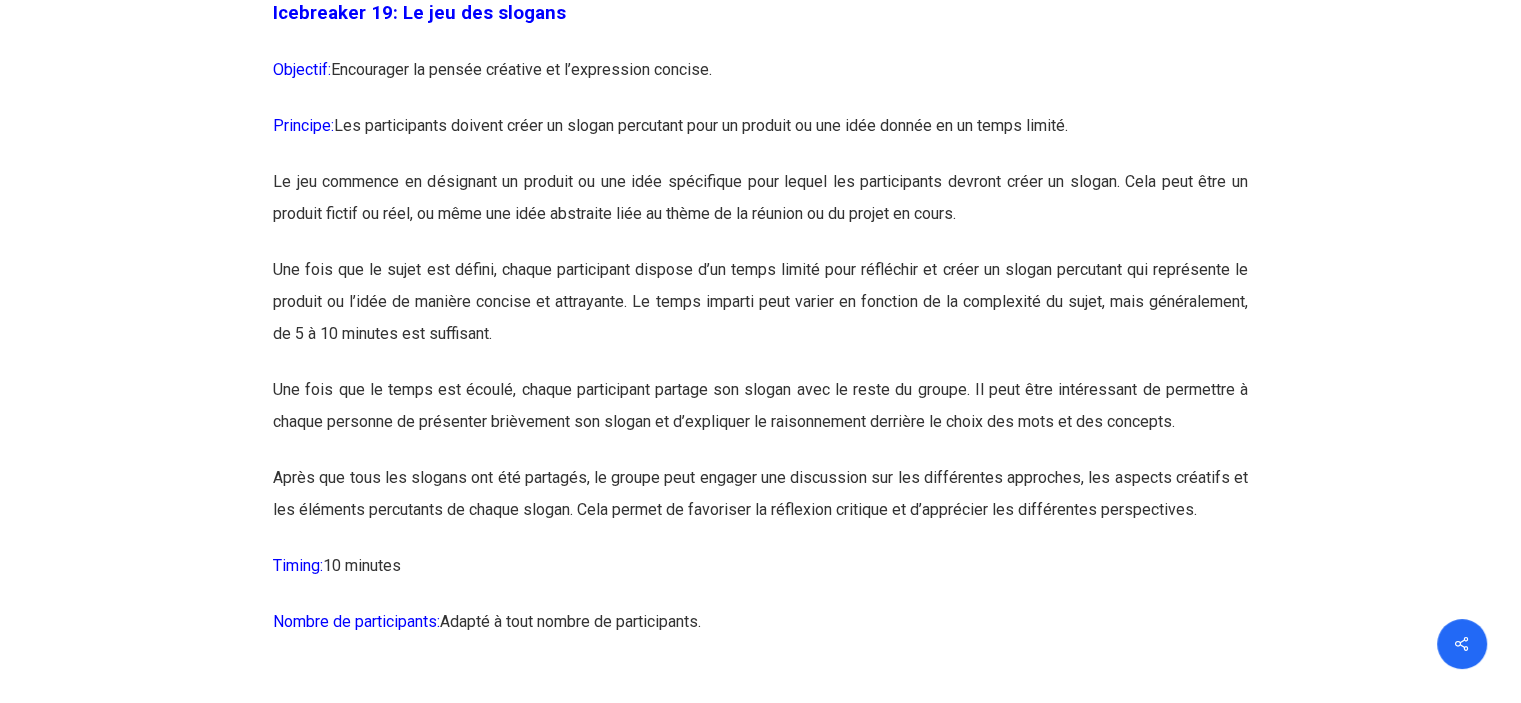 scroll, scrollTop: 12906, scrollLeft: 0, axis: vertical 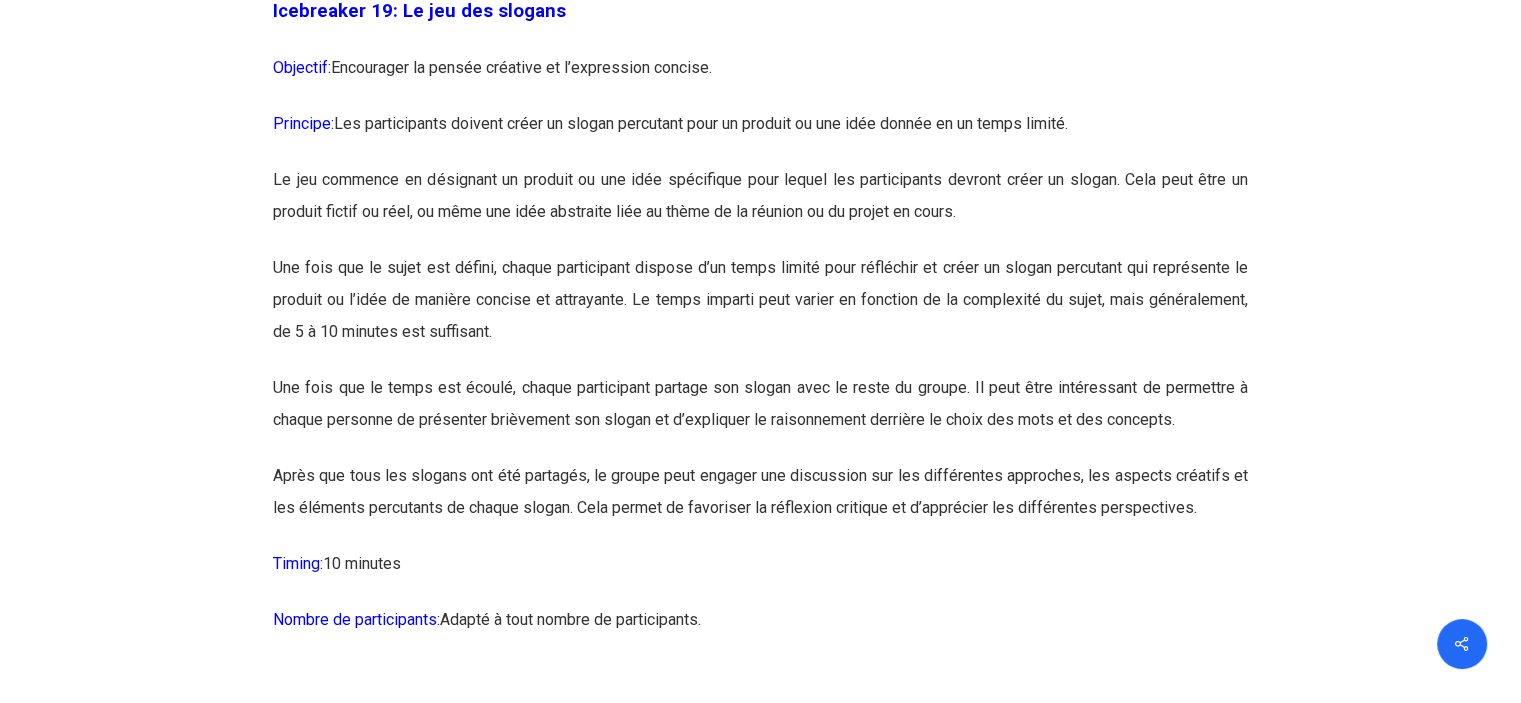 click on "Une fois que le sujet est défini, chaque participant dispose d’un temps limité pour réfléchir et créer un slogan percutant qui représente le produit ou l’idée de manière concise et attrayante. Le temps imparti peut varier en fonction de la complexité du sujet, mais généralement, de 5 à 10 minutes est suffisant." at bounding box center [760, 312] 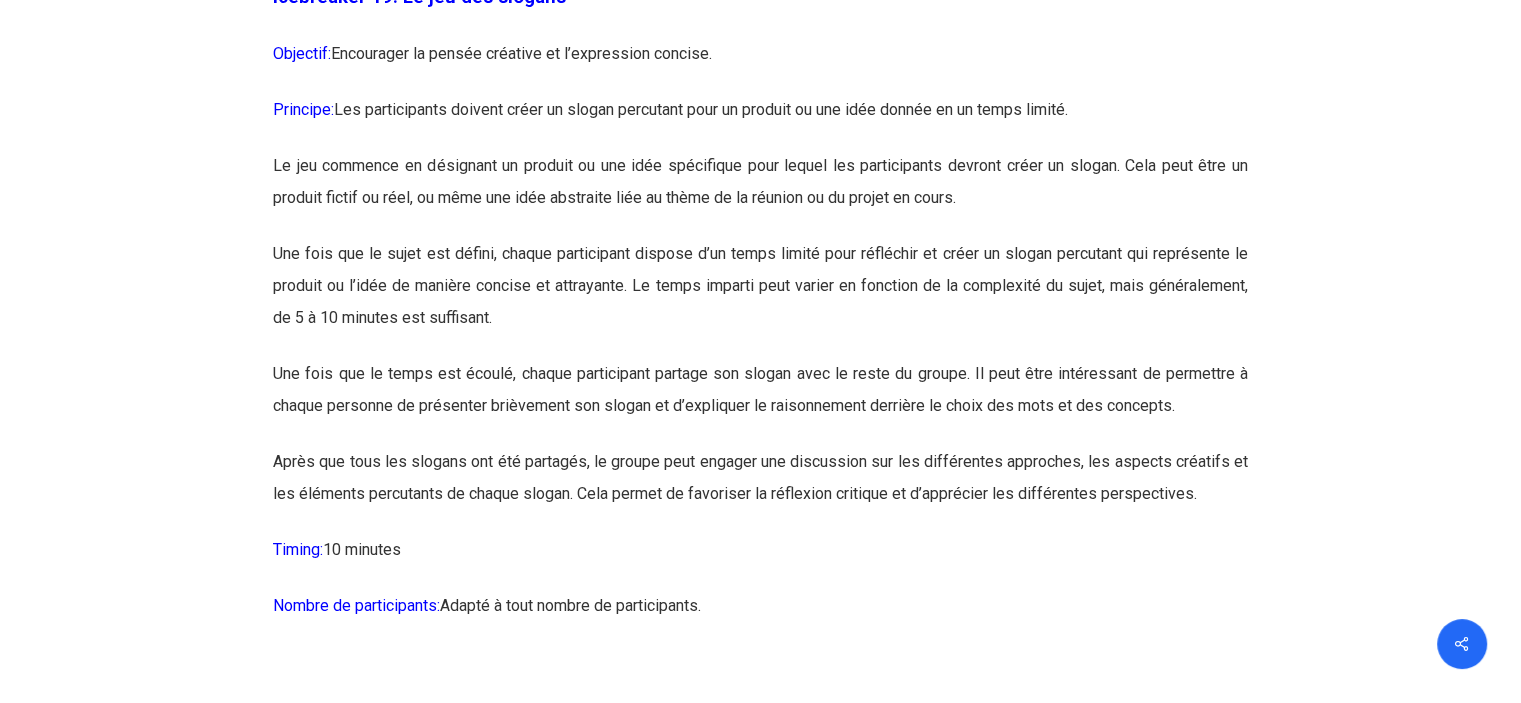 scroll, scrollTop: 12936, scrollLeft: 0, axis: vertical 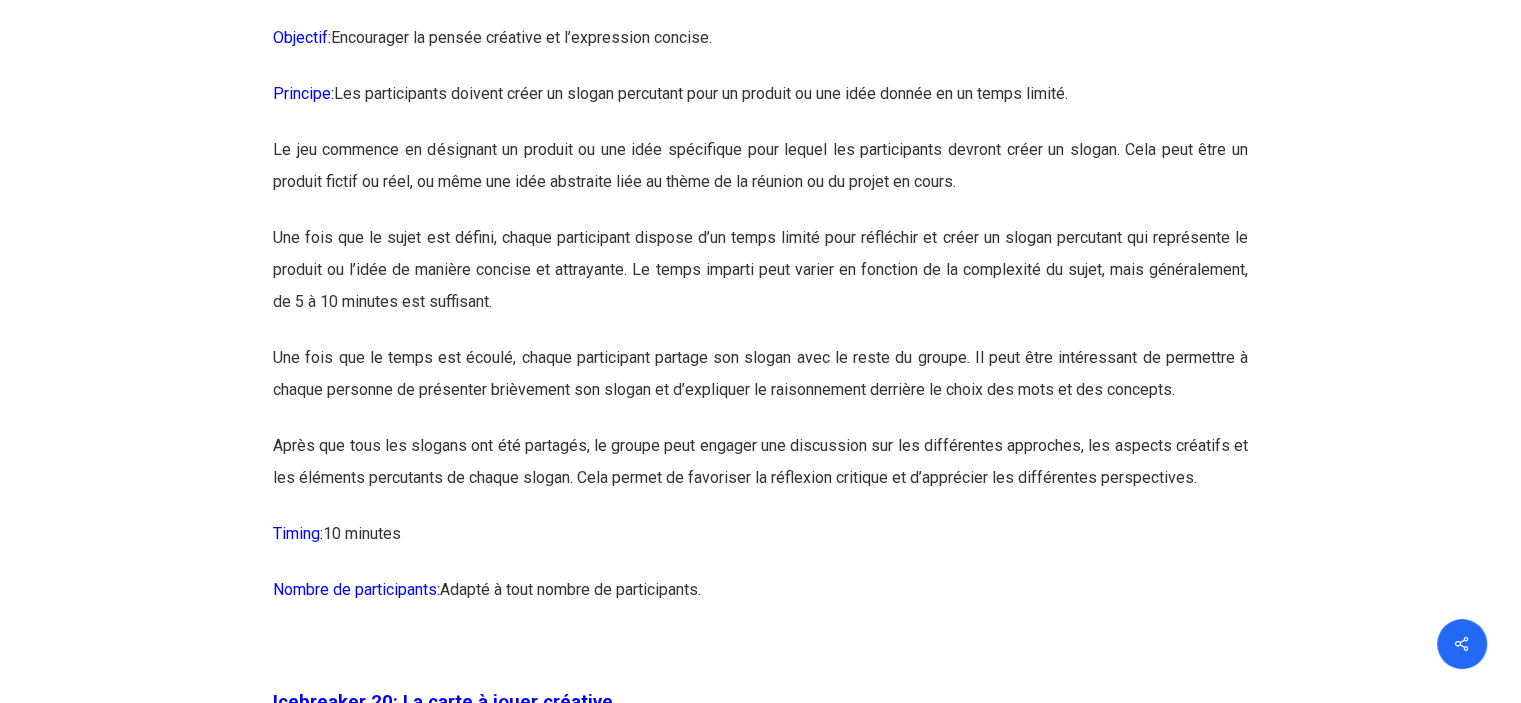click on "Une fois que le sujet est défini, chaque participant dispose d’un temps limité pour réfléchir et créer un slogan percutant qui représente le produit ou l’idée de manière concise et attrayante. Le temps imparti peut varier en fonction de la complexité du sujet, mais généralement, de 5 à 10 minutes est suffisant." at bounding box center (760, 282) 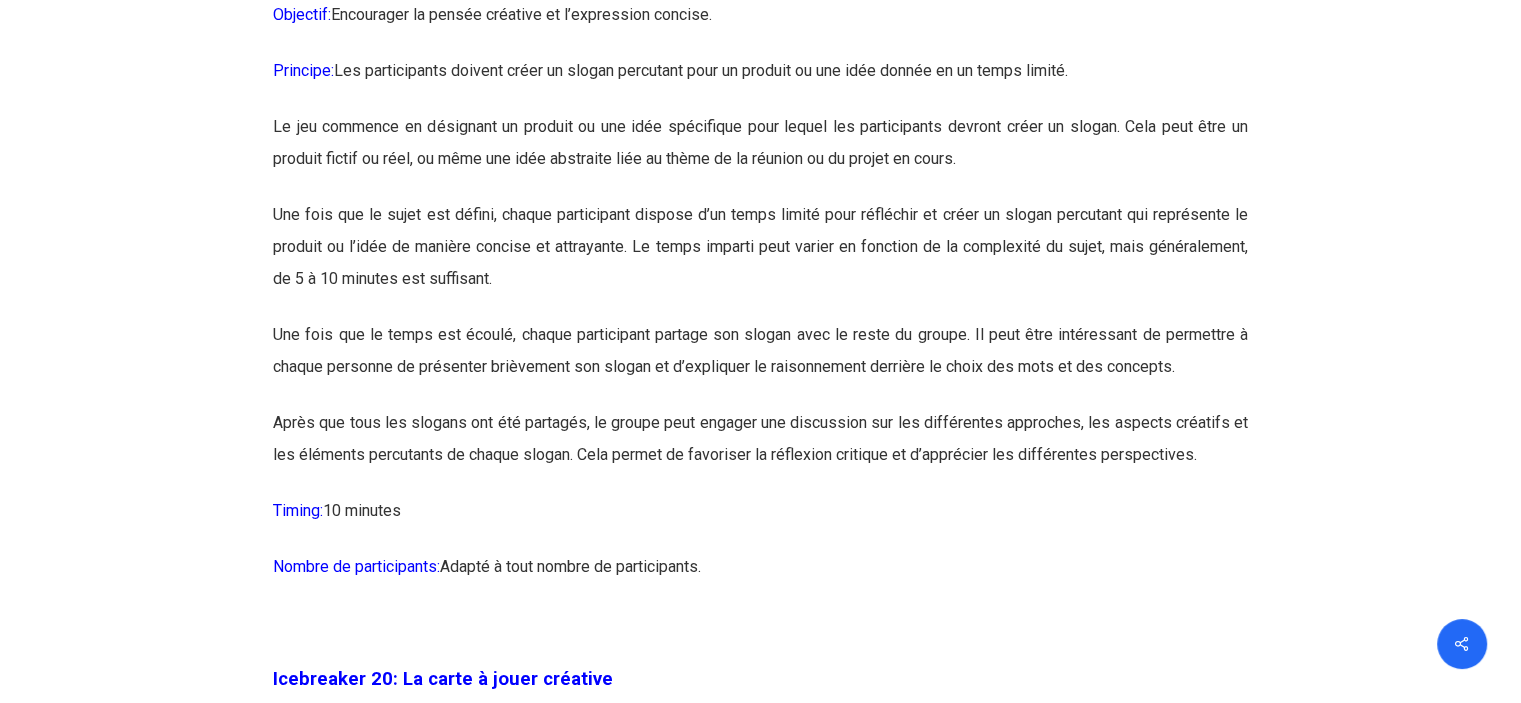 scroll, scrollTop: 12962, scrollLeft: 0, axis: vertical 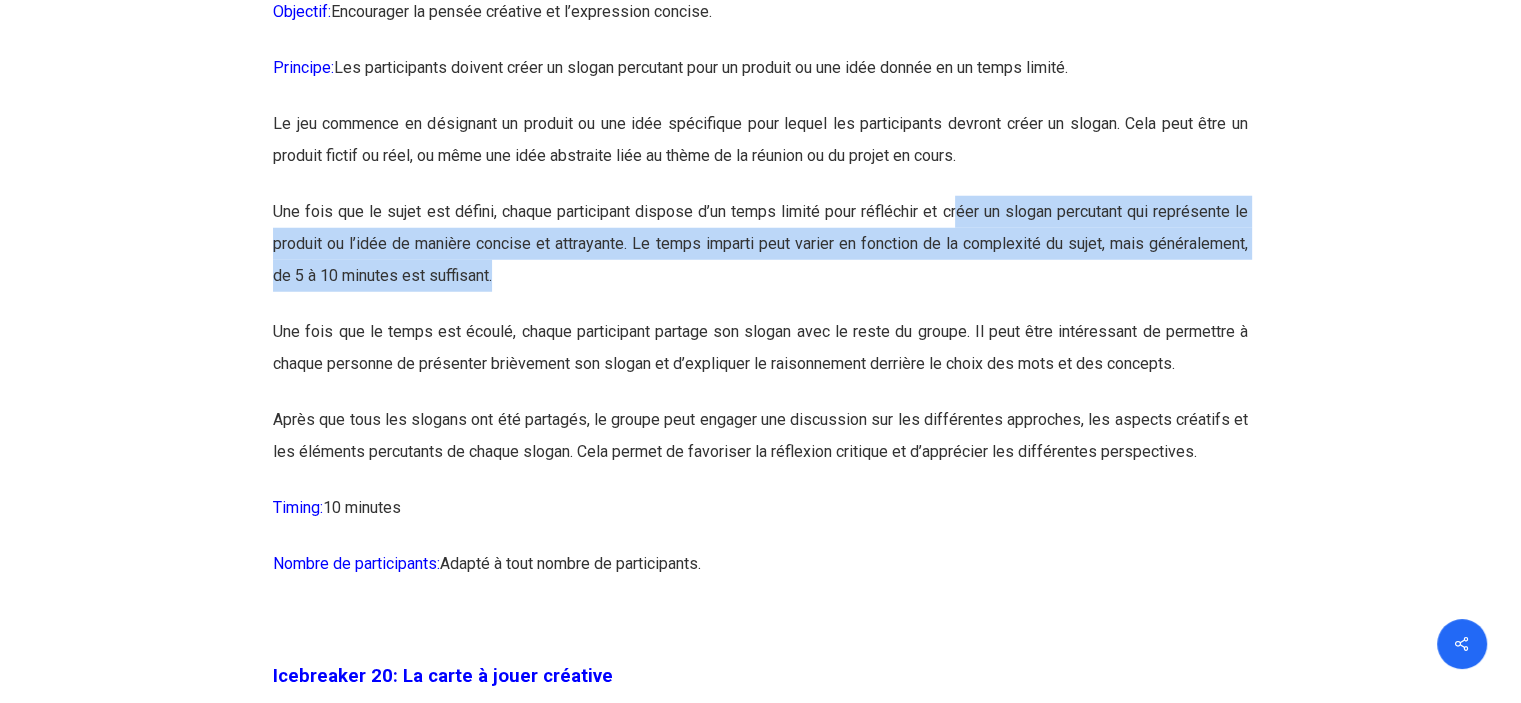 drag, startPoint x: 943, startPoint y: 343, endPoint x: 954, endPoint y: 262, distance: 81.7435 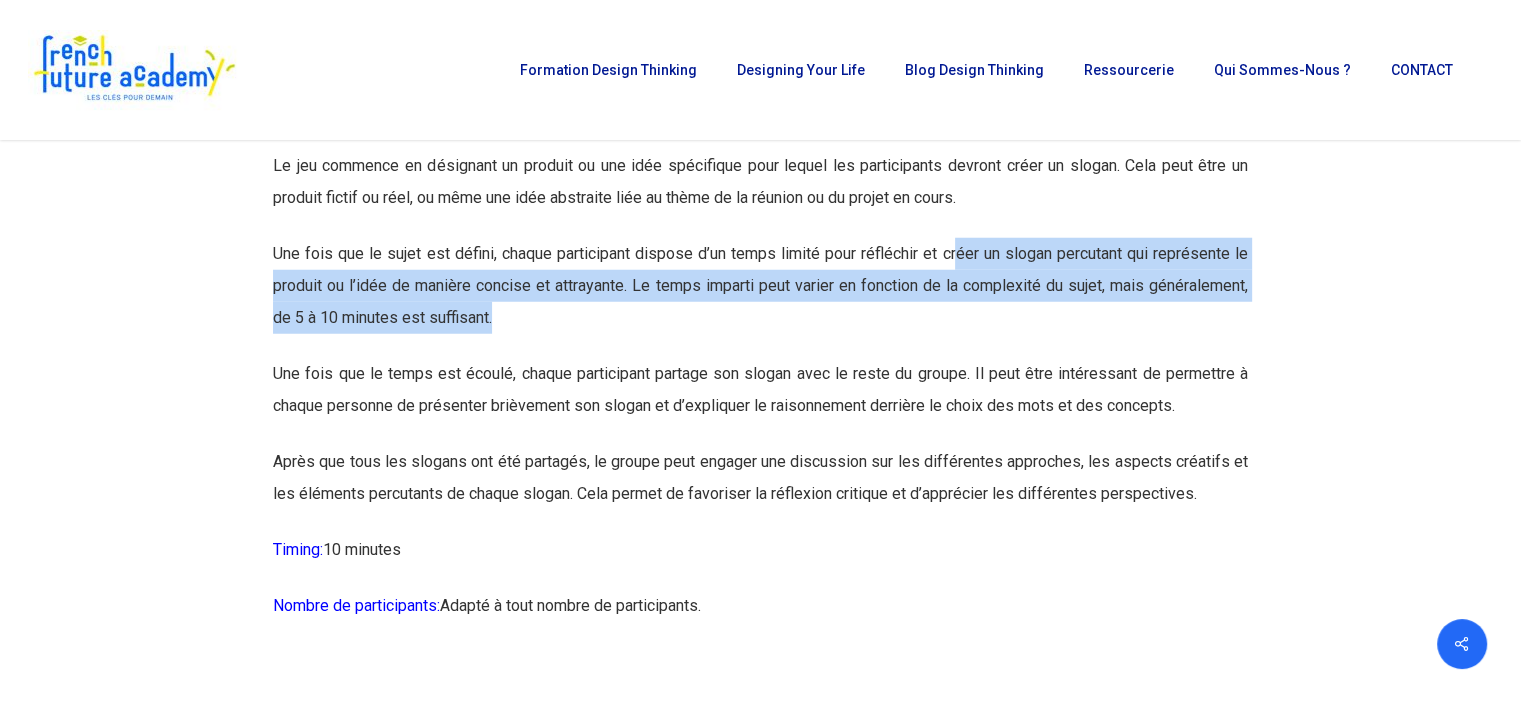 scroll, scrollTop: 12920, scrollLeft: 0, axis: vertical 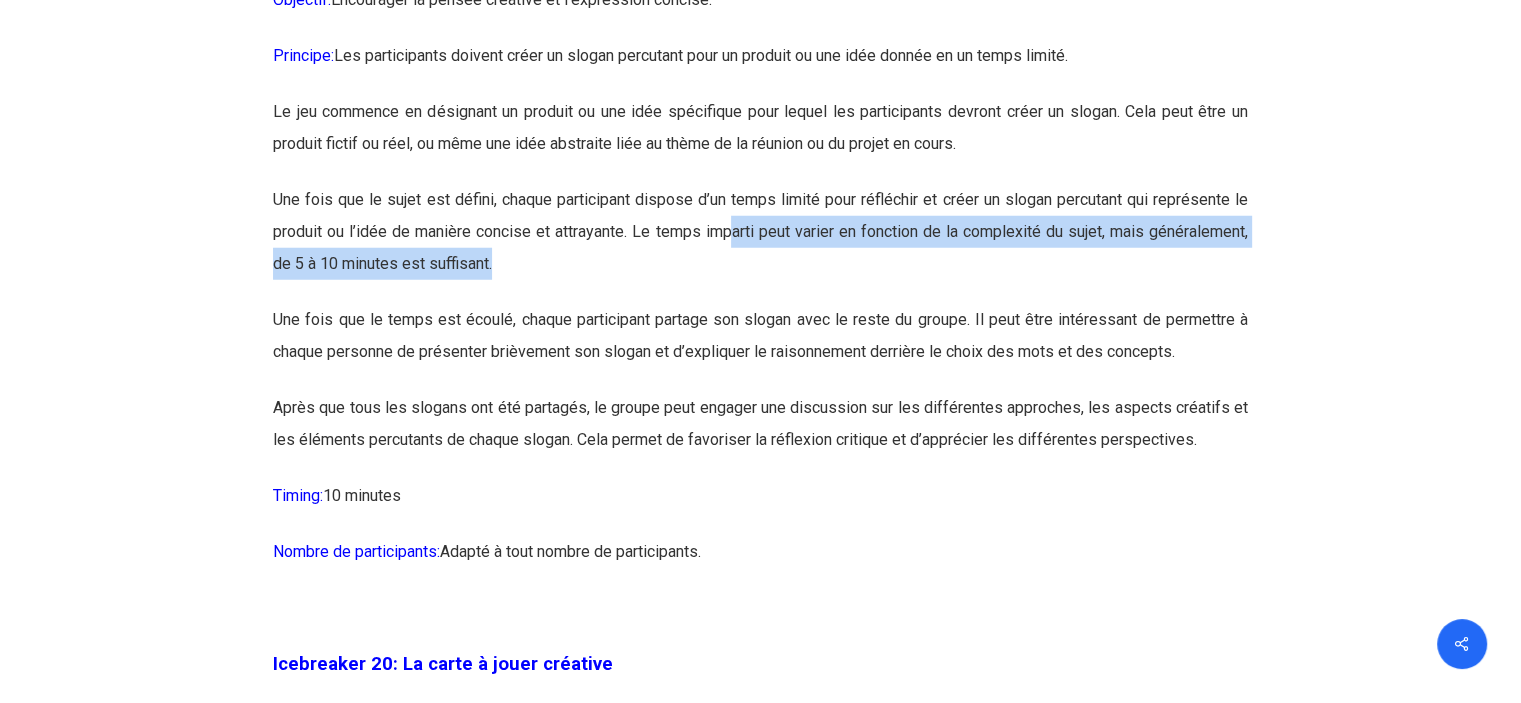 drag, startPoint x: 727, startPoint y: 303, endPoint x: 693, endPoint y: 332, distance: 44.687805 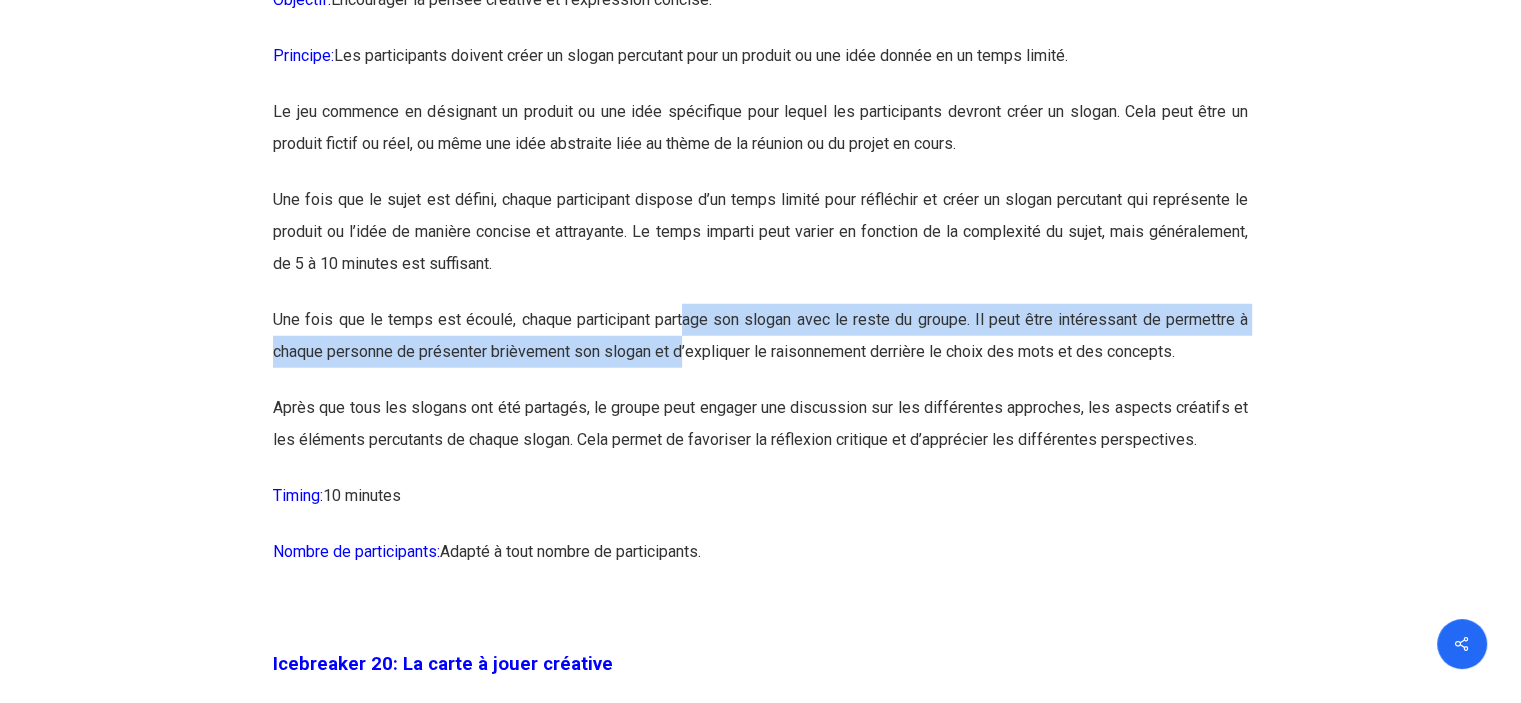 drag, startPoint x: 684, startPoint y: 388, endPoint x: 685, endPoint y: 404, distance: 16.03122 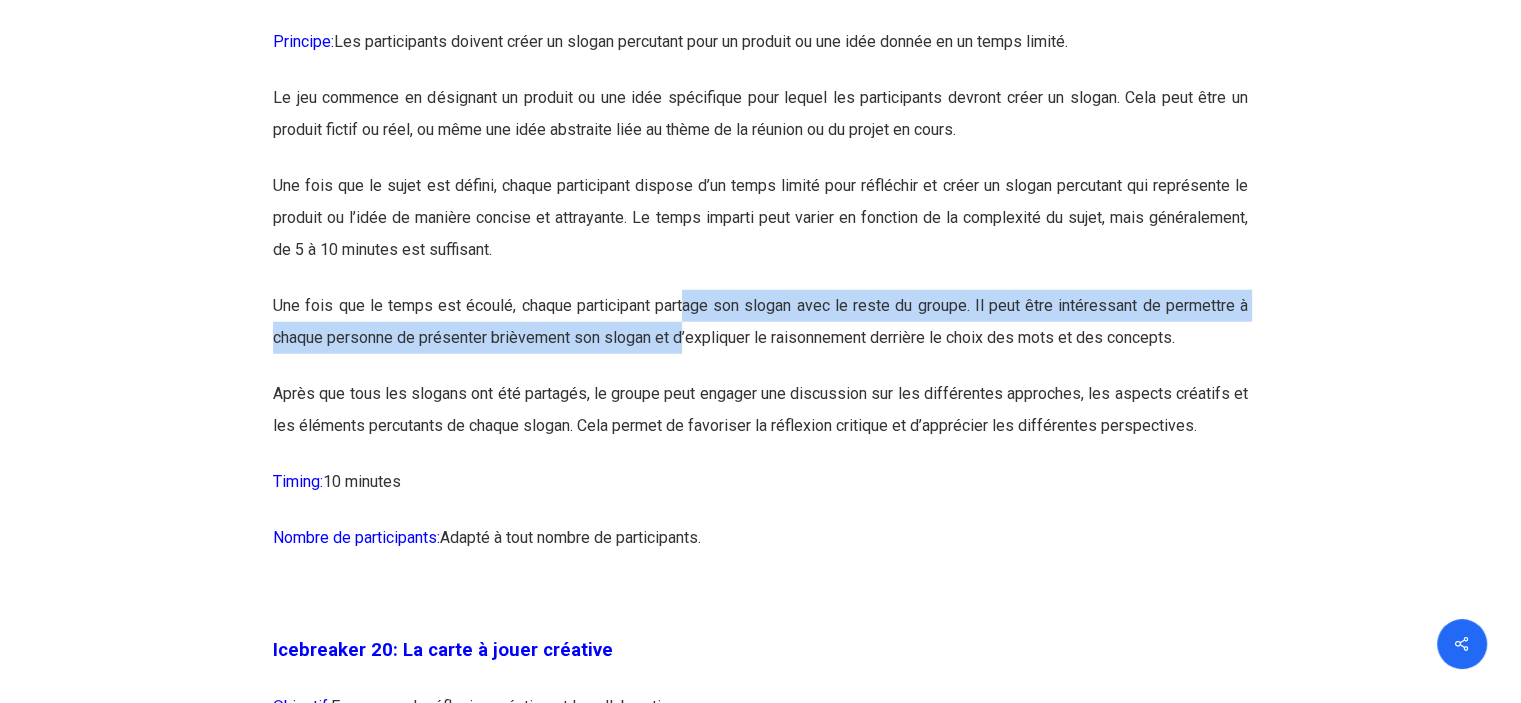click on "Une fois que le temps est écoulé, chaque participant partage son slogan avec le reste du groupe. Il peut être intéressant de permettre à chaque personne de présenter brièvement son slogan et d’expliquer le raisonnement derrière le choix des mots et des concepts." at bounding box center [760, 334] 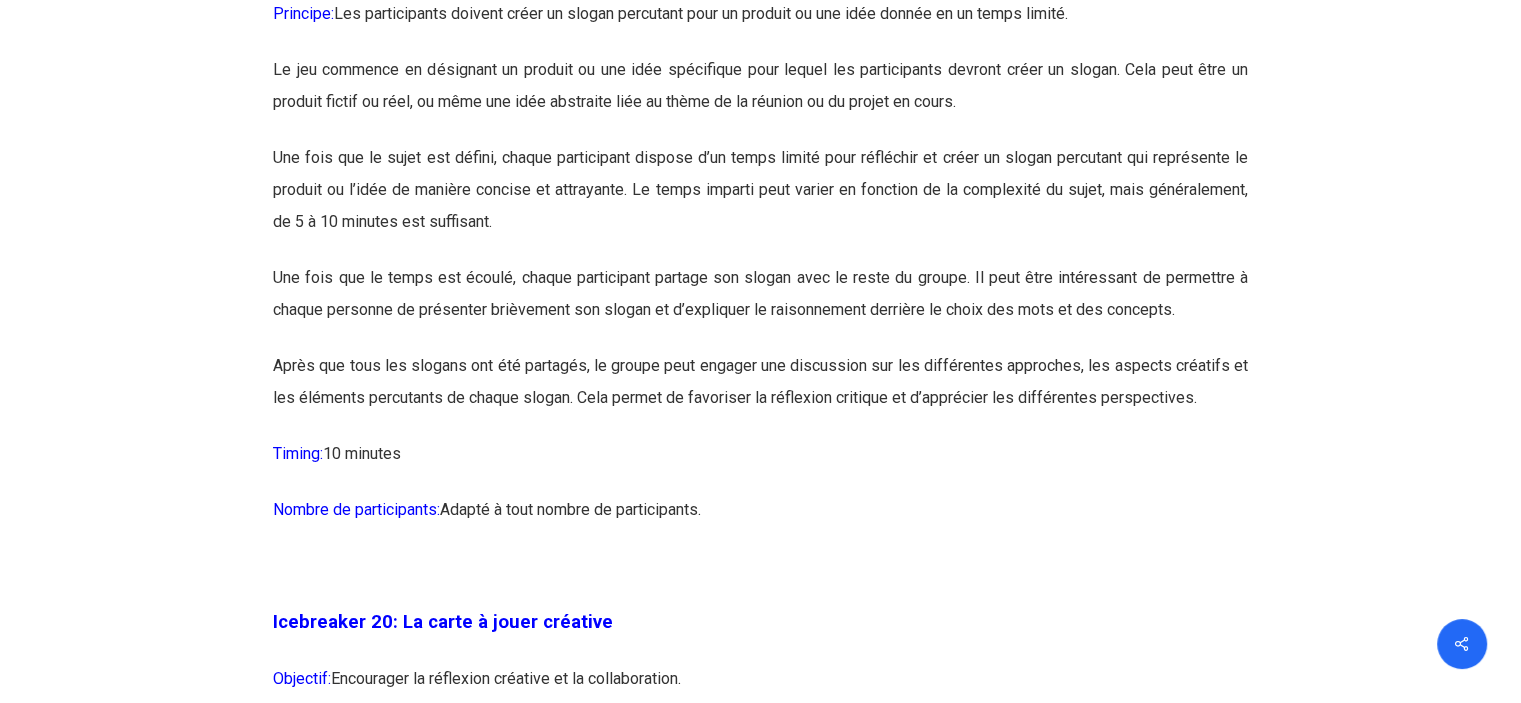 scroll, scrollTop: 13016, scrollLeft: 0, axis: vertical 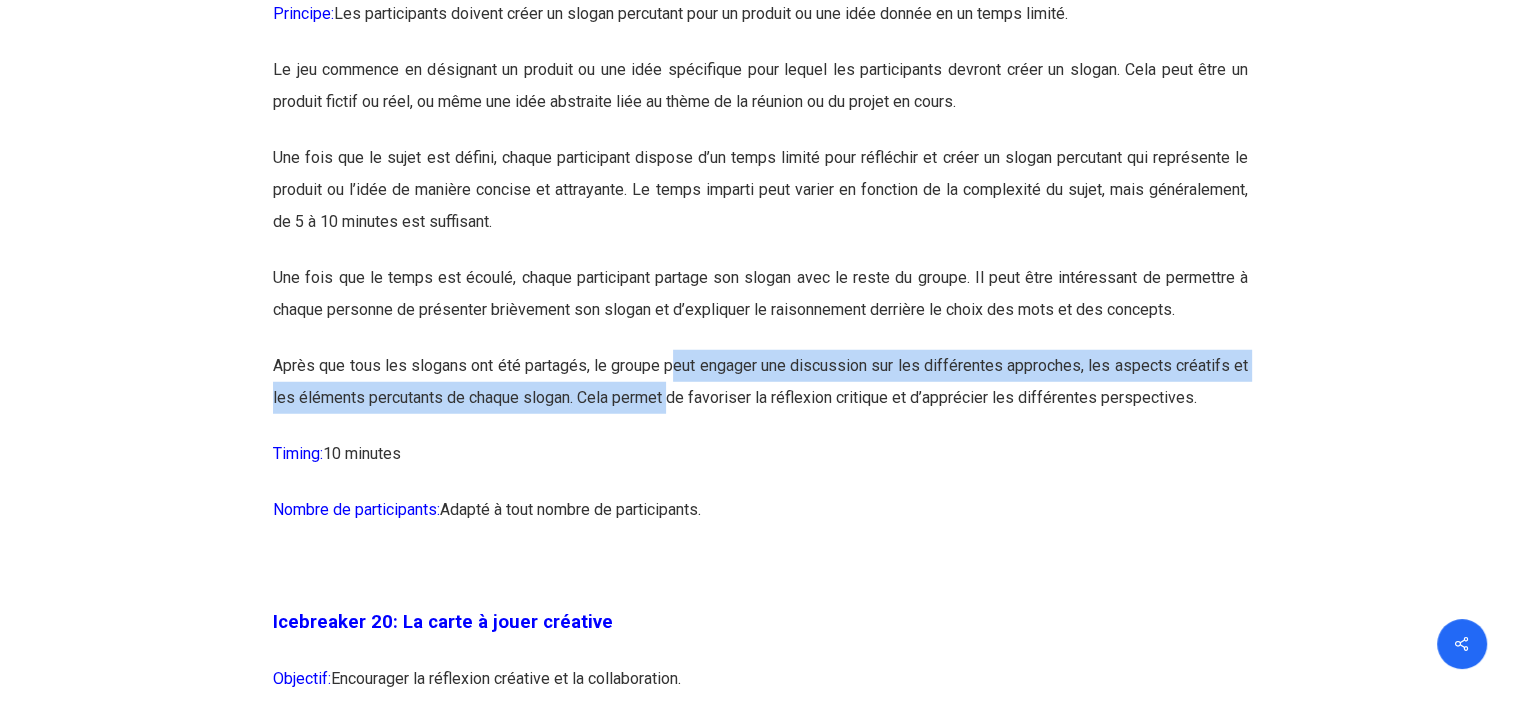 drag, startPoint x: 672, startPoint y: 452, endPoint x: 676, endPoint y: 423, distance: 29.274563 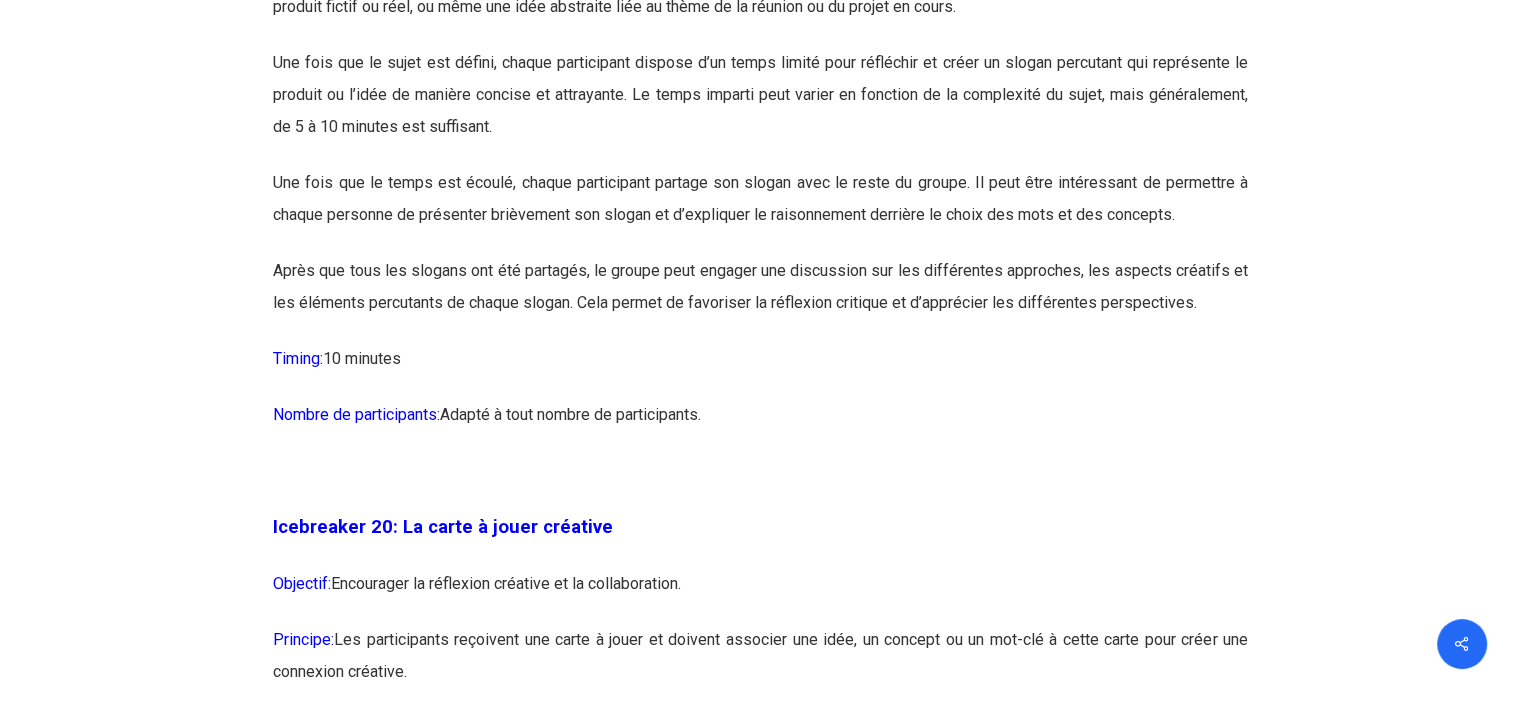 click on "Timing:  10 minutes" at bounding box center (760, 371) 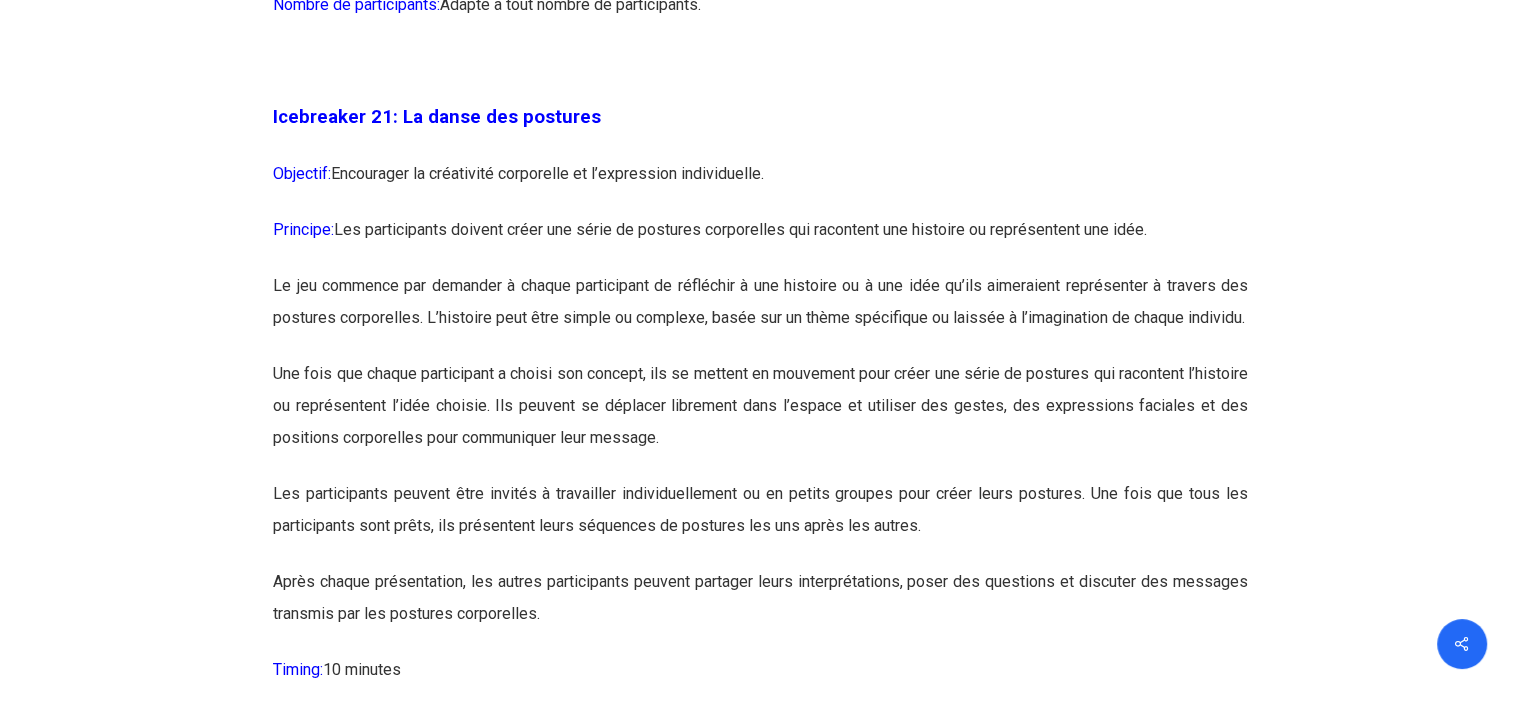 scroll, scrollTop: 14247, scrollLeft: 0, axis: vertical 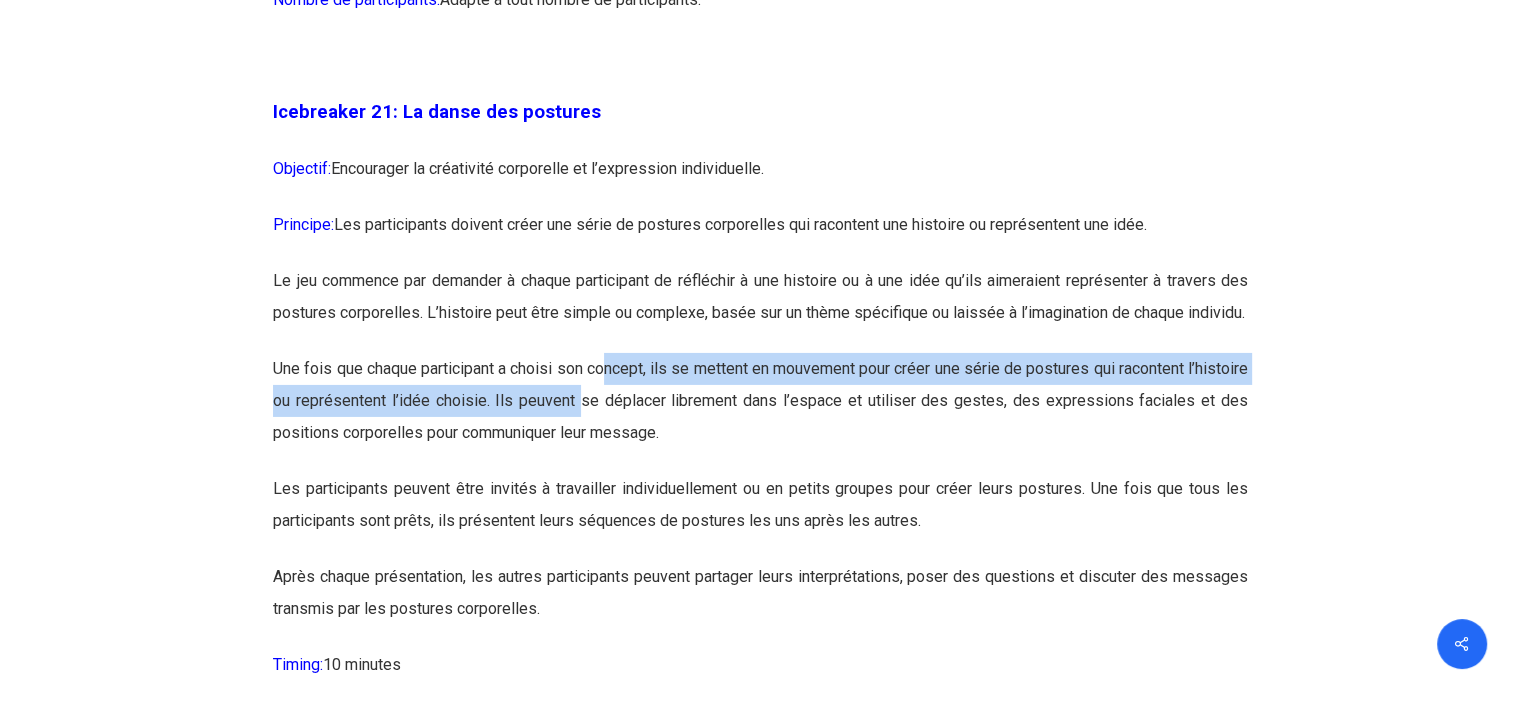 drag, startPoint x: 634, startPoint y: 465, endPoint x: 635, endPoint y: 486, distance: 21.023796 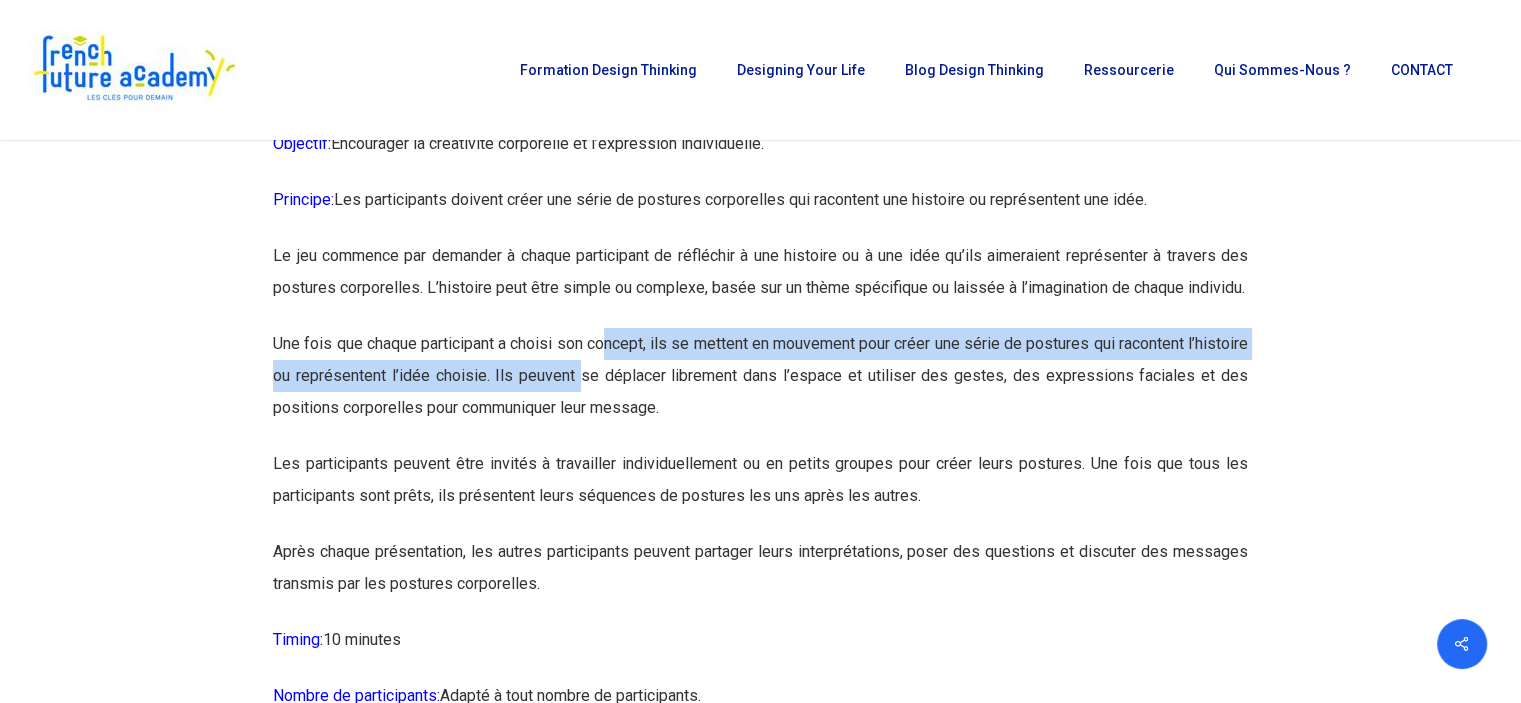 scroll, scrollTop: 14271, scrollLeft: 0, axis: vertical 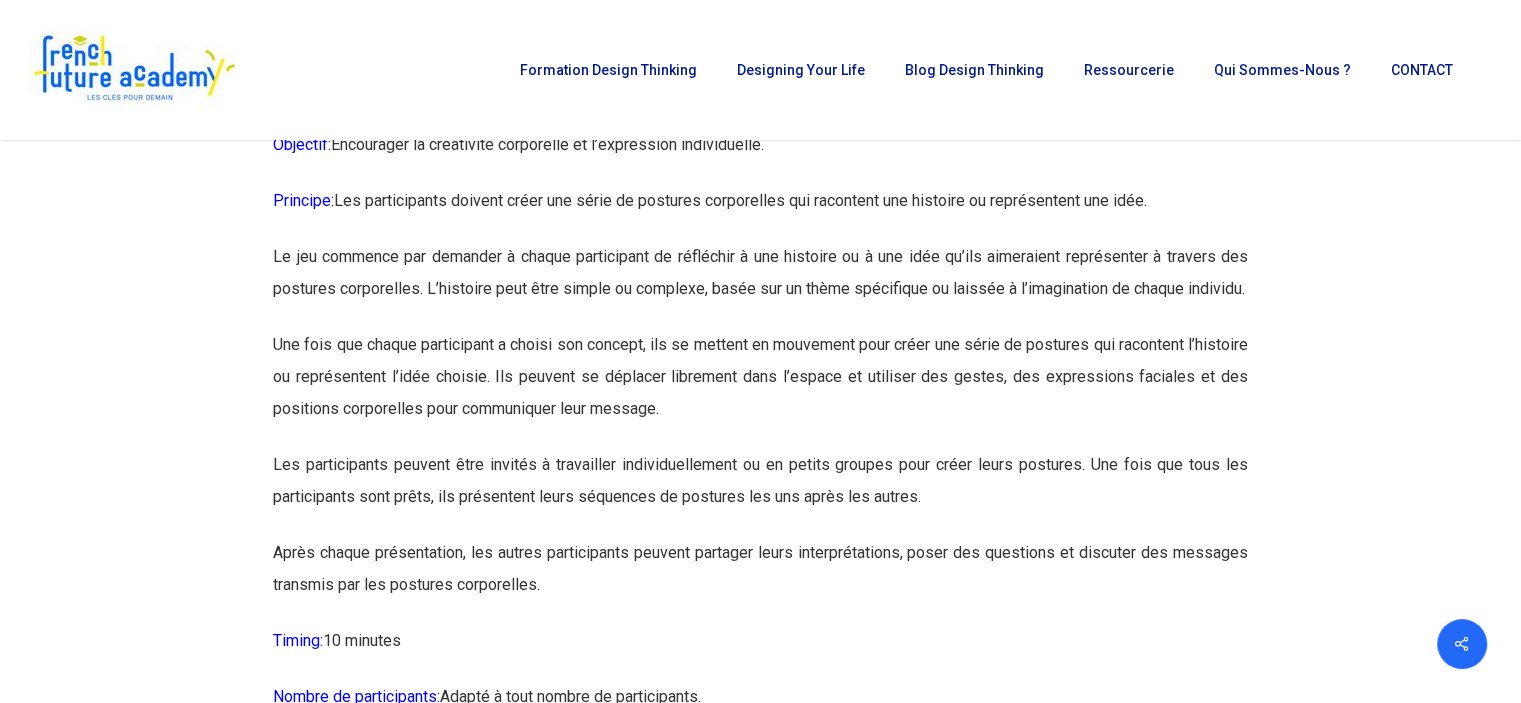 click on "Une fois que chaque participant a choisi son concept, ils se mettent en mouvement pour créer une série de postures qui racontent l’histoire ou représentent l’idée choisie. Ils peuvent se déplacer librement dans l’espace et utiliser des gestes, des expressions faciales et des positions corporelles pour communiquer leur message." at bounding box center [760, 389] 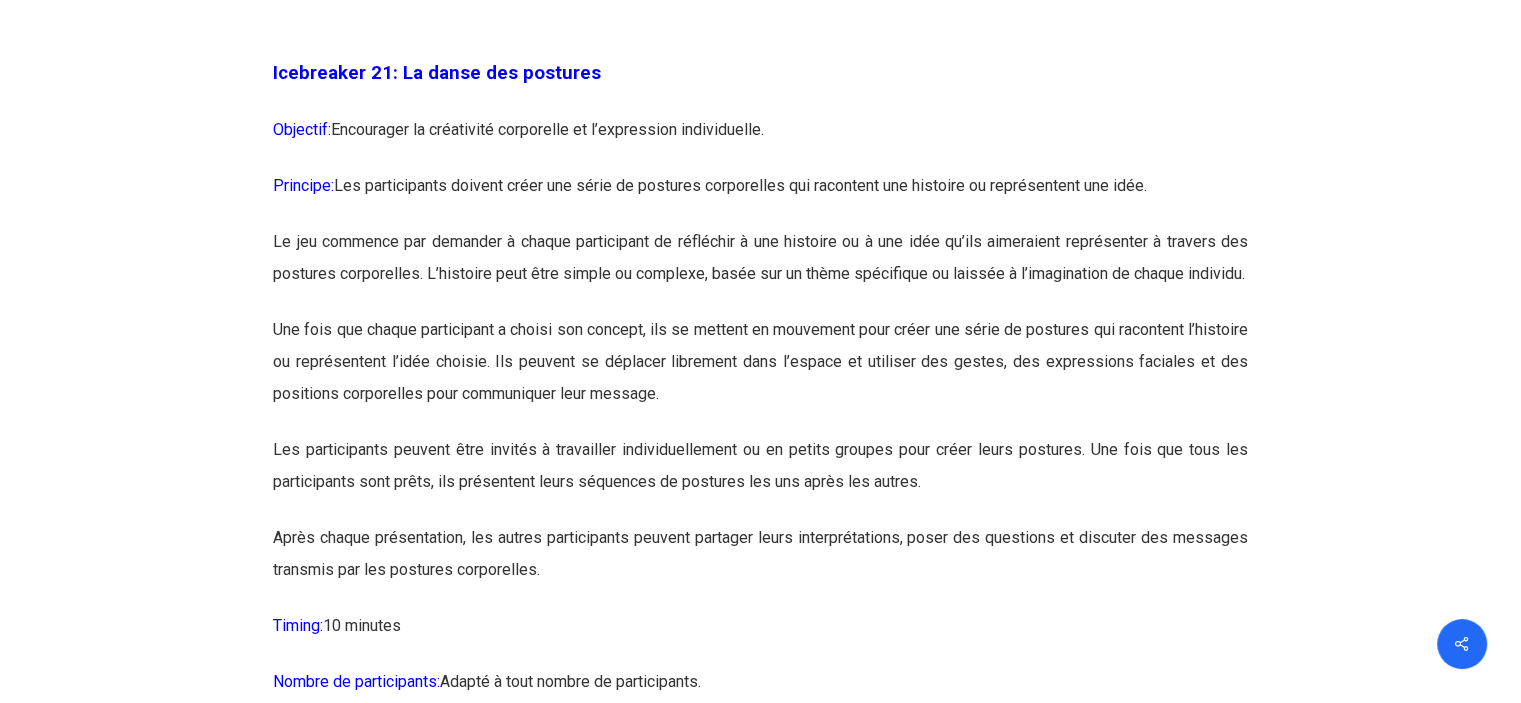 scroll, scrollTop: 14287, scrollLeft: 0, axis: vertical 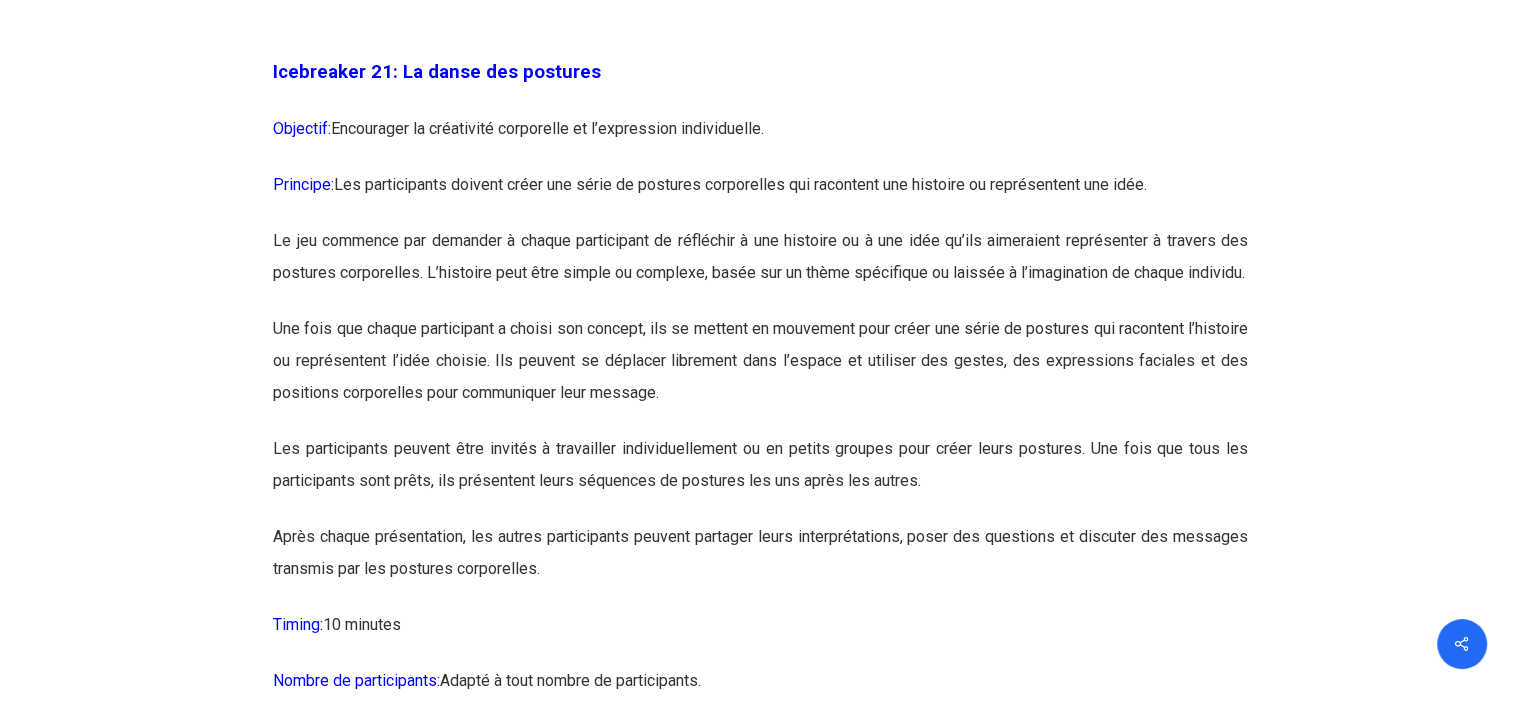 click on "Une fois que chaque participant a choisi son concept, ils se mettent en mouvement pour créer une série de postures qui racontent l’histoire ou représentent l’idée choisie. Ils peuvent se déplacer librement dans l’espace et utiliser des gestes, des expressions faciales et des positions corporelles pour communiquer leur message." at bounding box center [760, 373] 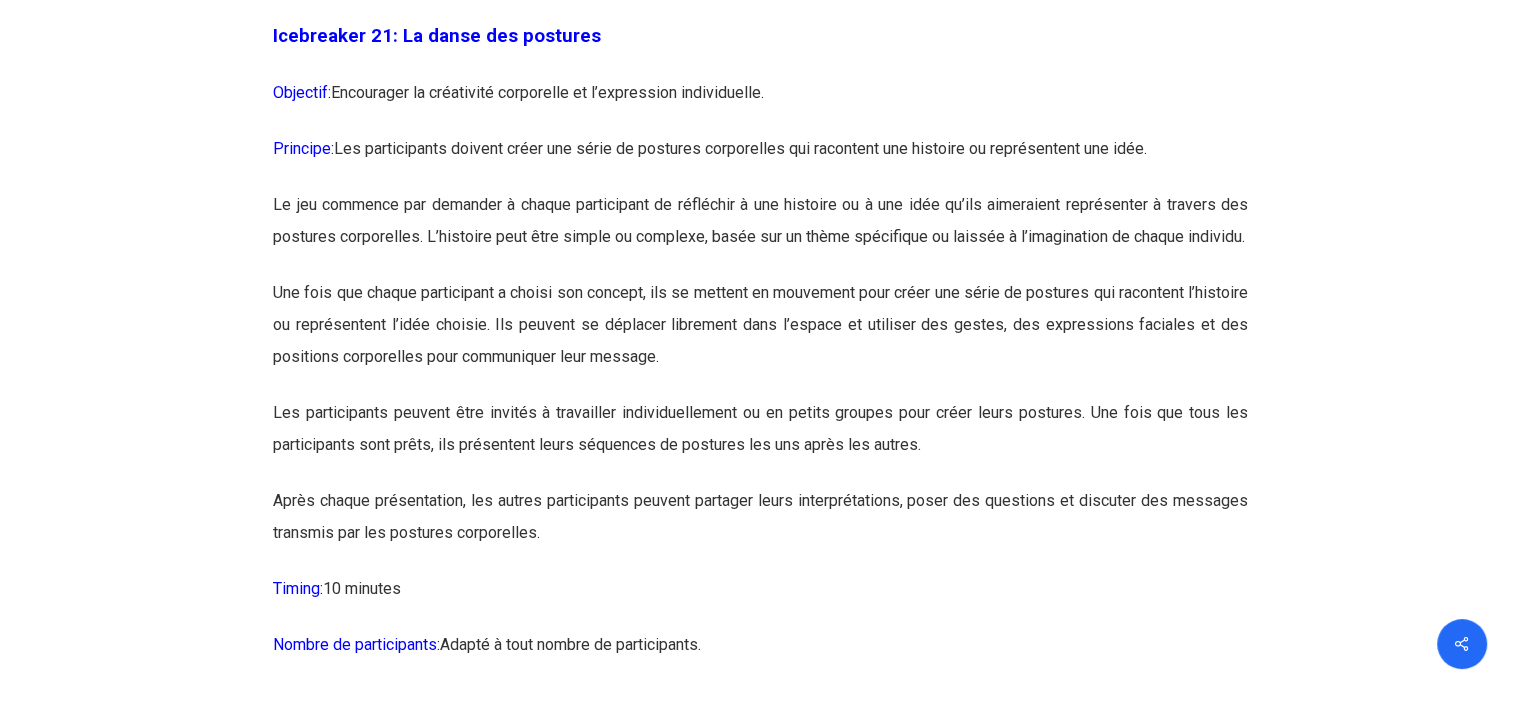 click on "Une fois que chaque participant a choisi son concept, ils se mettent en mouvement pour créer une série de postures qui racontent l’histoire ou représentent l’idée choisie. Ils peuvent se déplacer librement dans l’espace et utiliser des gestes, des expressions faciales et des positions corporelles pour communiquer leur message." at bounding box center (760, 337) 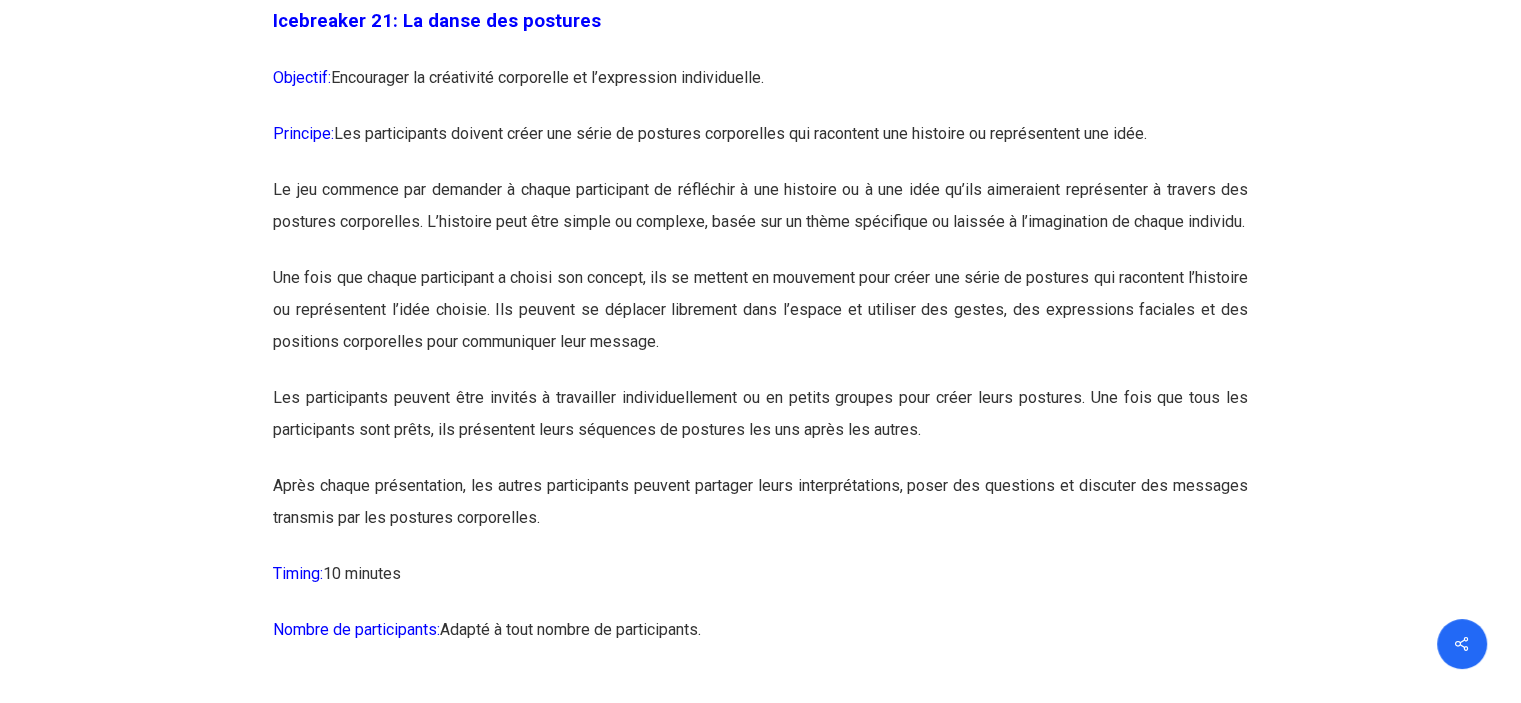 scroll, scrollTop: 14339, scrollLeft: 0, axis: vertical 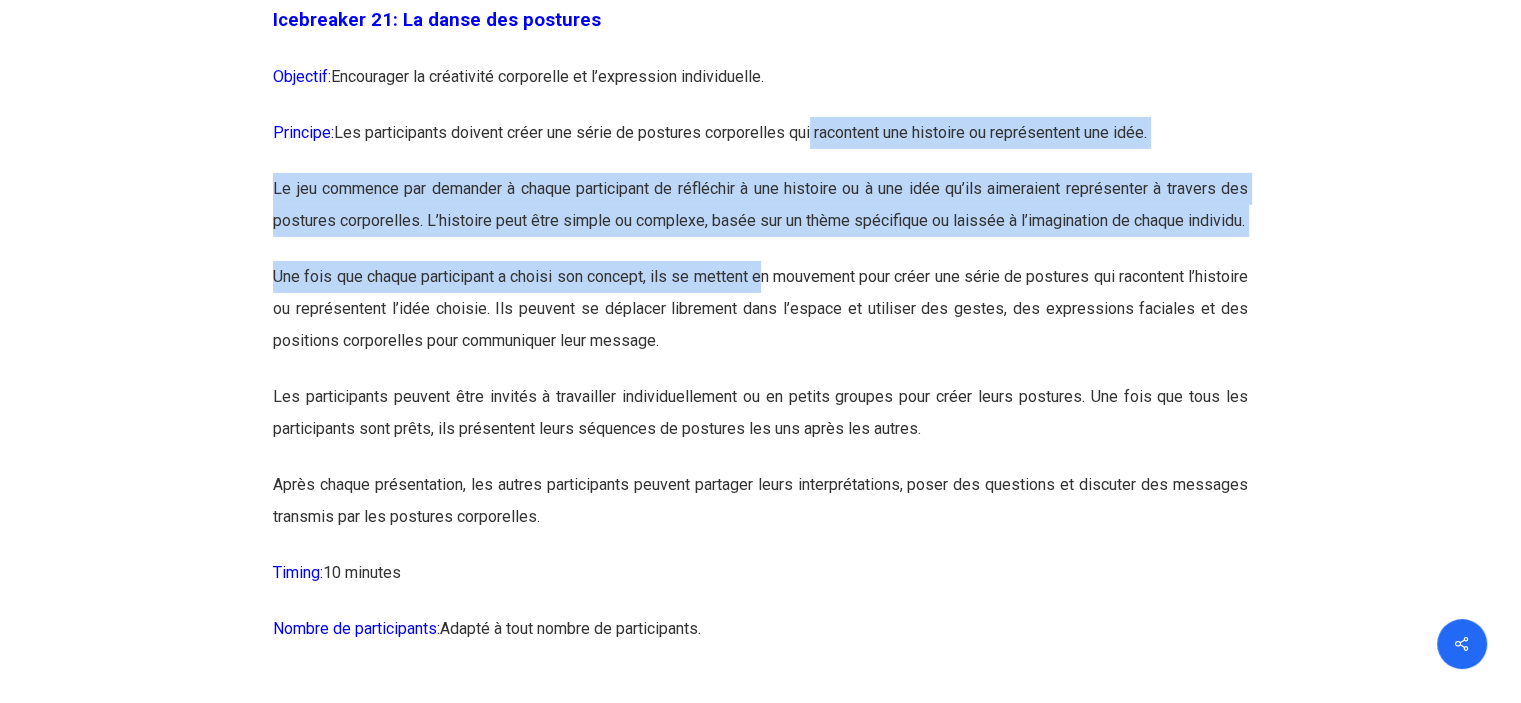 drag, startPoint x: 814, startPoint y: 199, endPoint x: 799, endPoint y: 367, distance: 168.66832 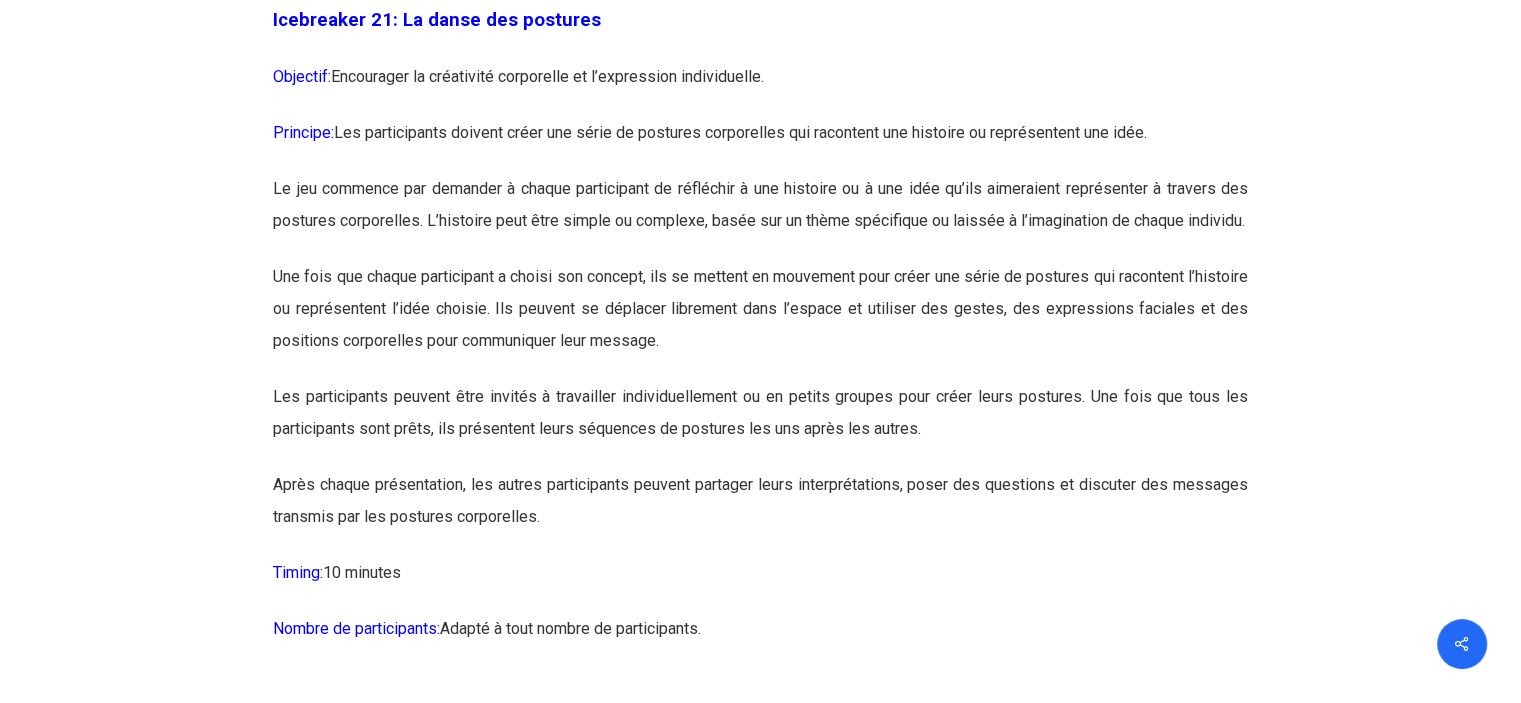 click on "Le jeu commence par demander à chaque participant de réfléchir à une histoire ou à une idée qu’ils aimeraient représenter à travers des postures corporelles. L’histoire peut être simple ou complexe, basée sur un thème spécifique ou laissée à l’imagination de chaque individu." at bounding box center (760, 217) 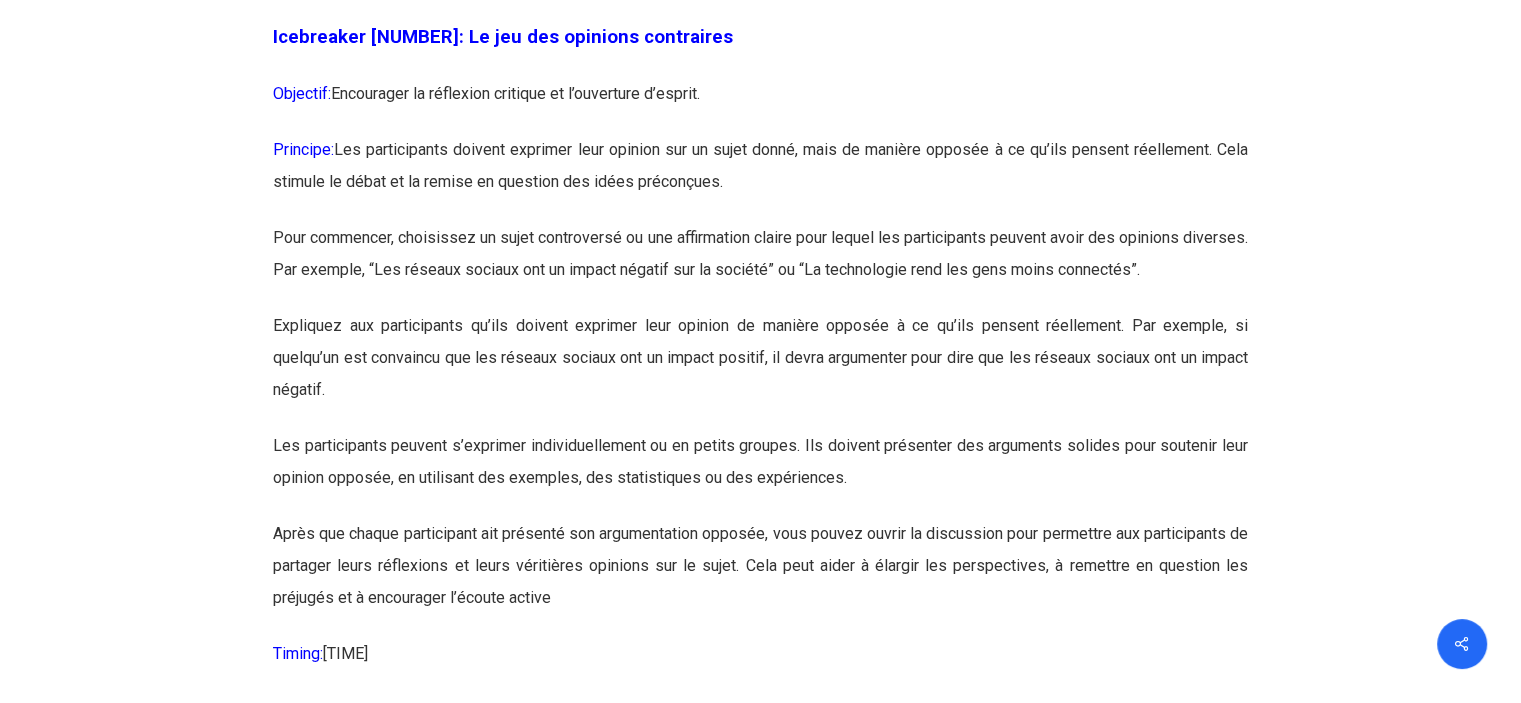 scroll, scrollTop: 15042, scrollLeft: 0, axis: vertical 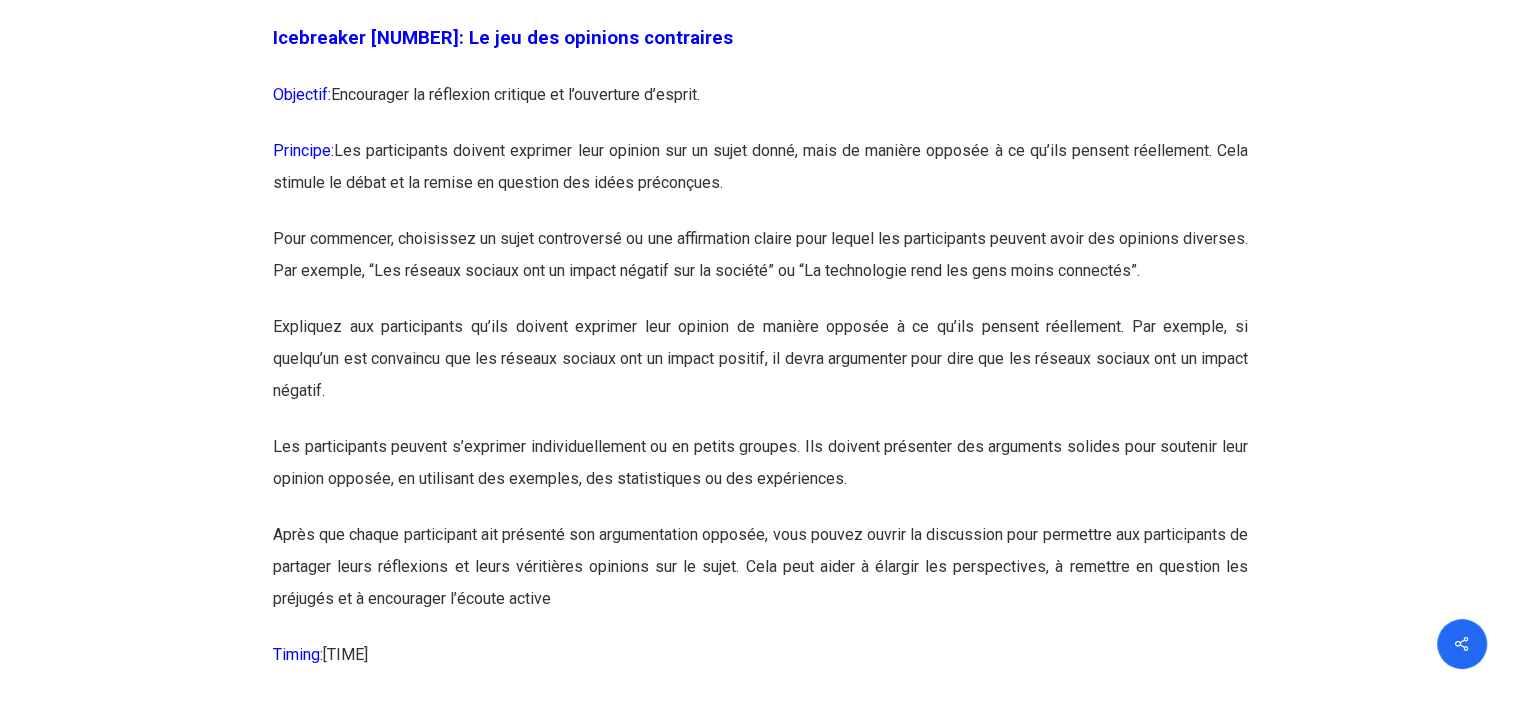 click on "Principe: Les participants doivent exprimer leur opinion sur un sujet donné, mais de manière opposée à ce qu’ils pensent réellement. Cela stimule le débat et la remise en question des idées préconçues." at bounding box center [760, 179] 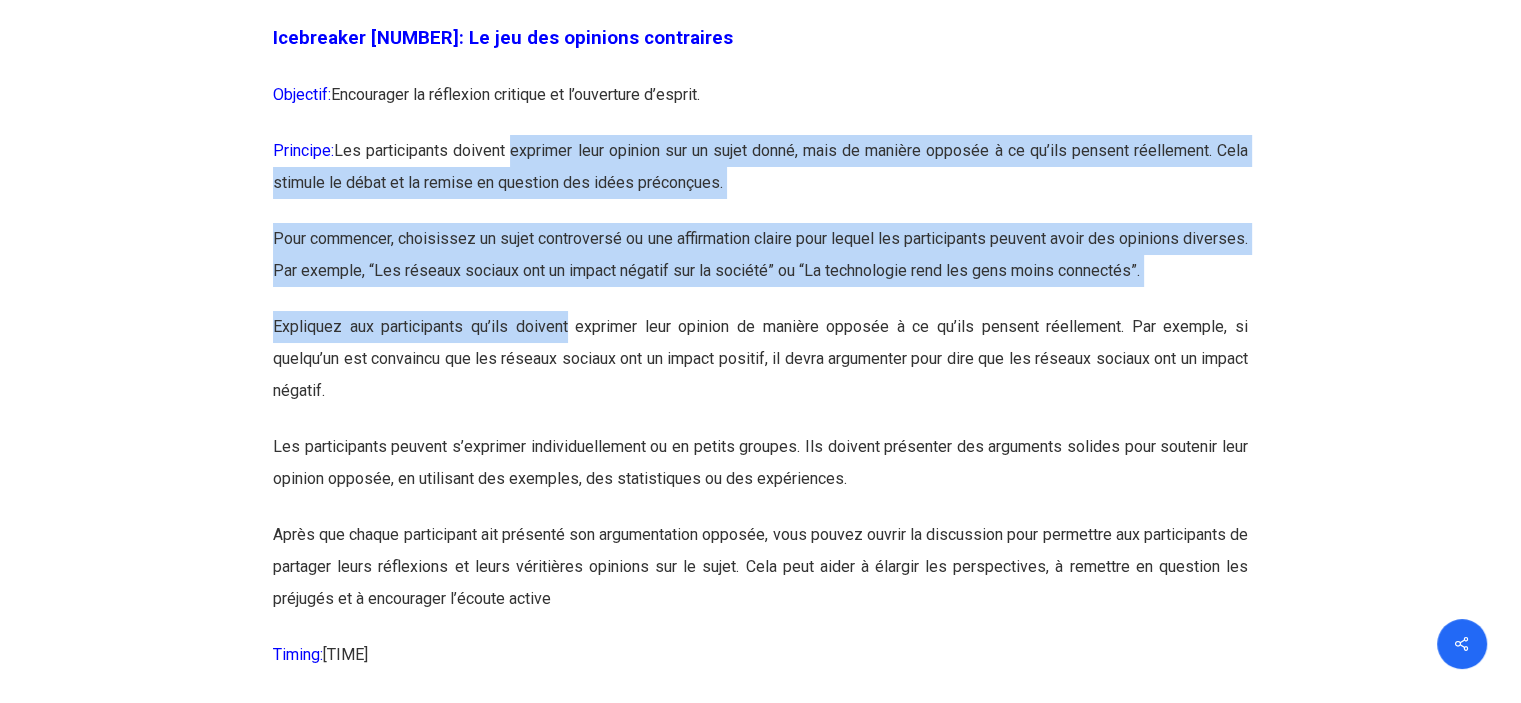 drag, startPoint x: 517, startPoint y: 245, endPoint x: 539, endPoint y: 427, distance: 183.32484 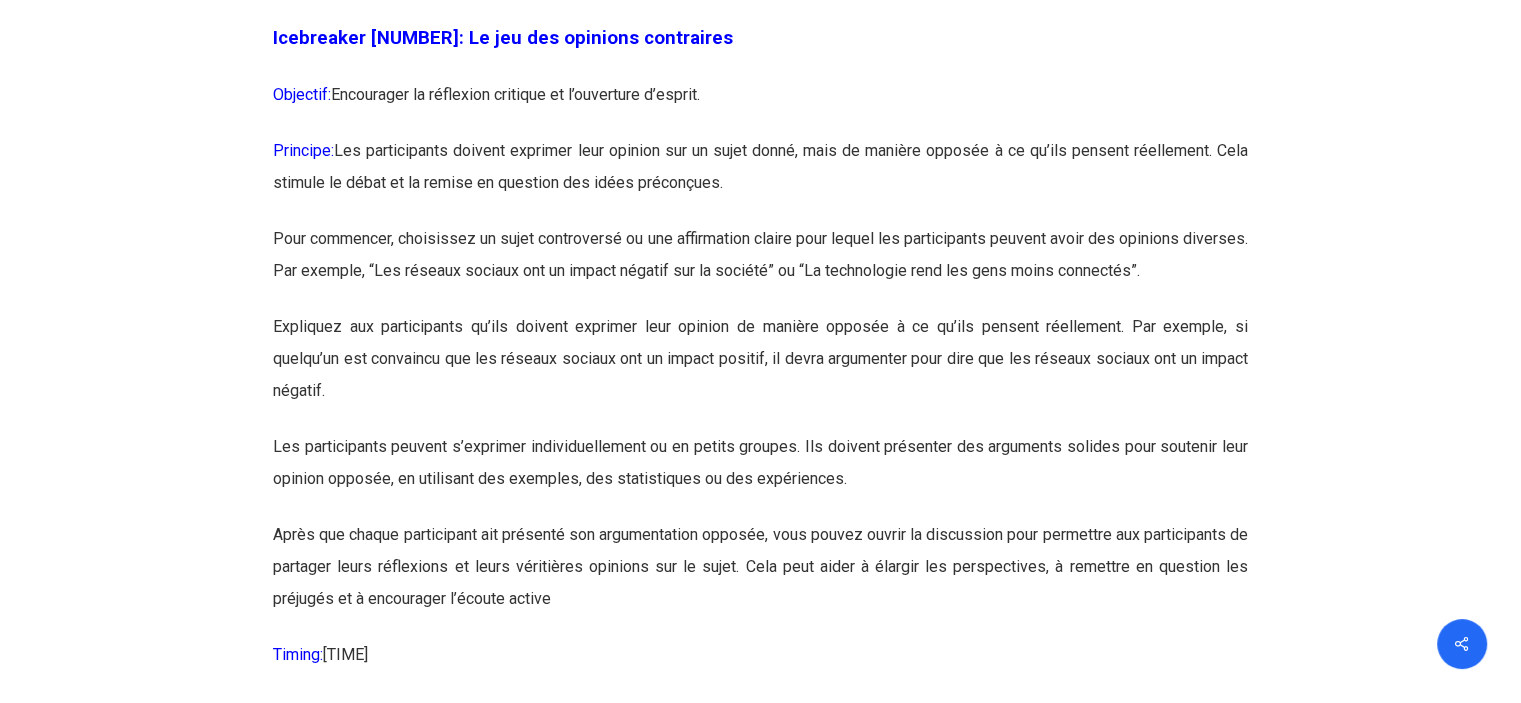 click on "Principe: Les participants doivent exprimer leur opinion sur un sujet donné, mais de manière opposée à ce qu’ils pensent réellement. Cela stimule le débat et la remise en question des idées préconçues." at bounding box center [760, 179] 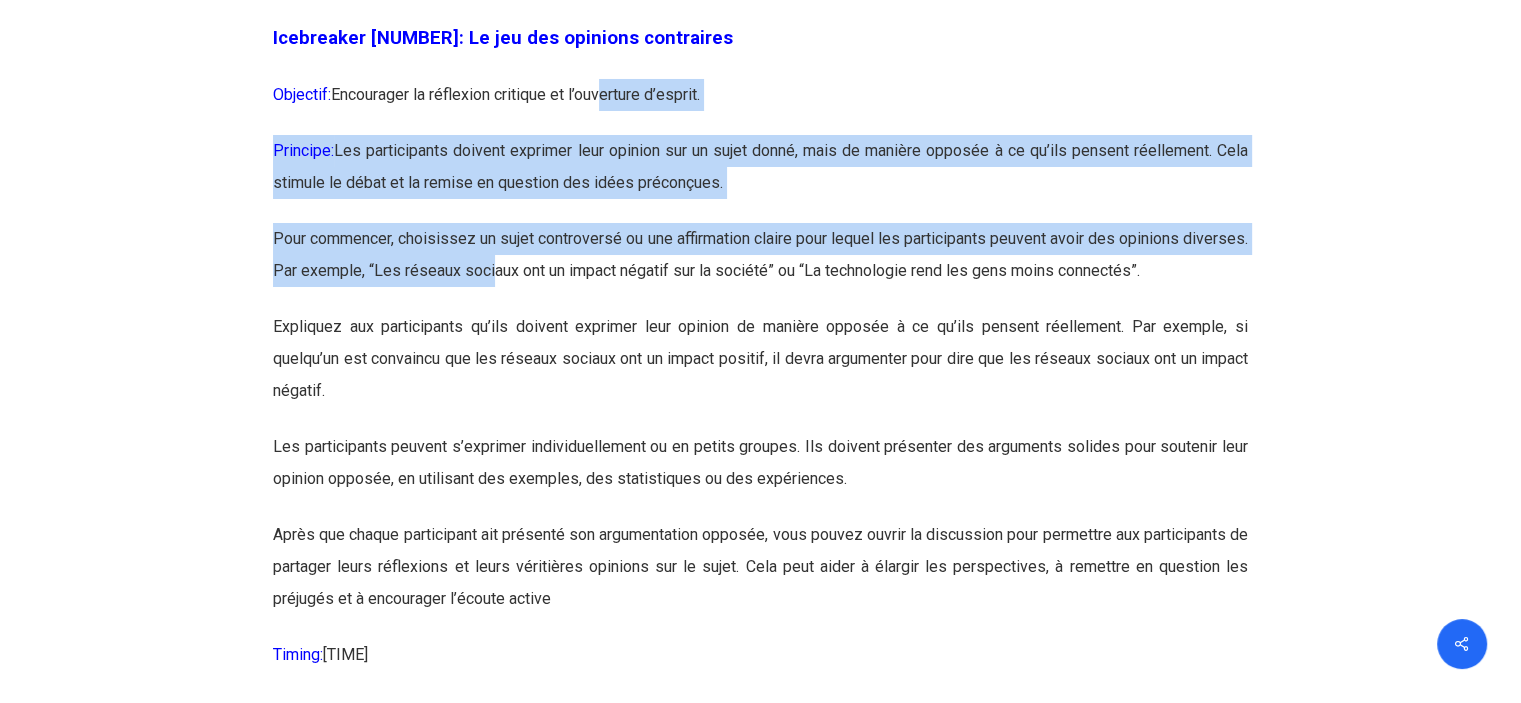 drag, startPoint x: 604, startPoint y: 208, endPoint x: 564, endPoint y: 380, distance: 176.58992 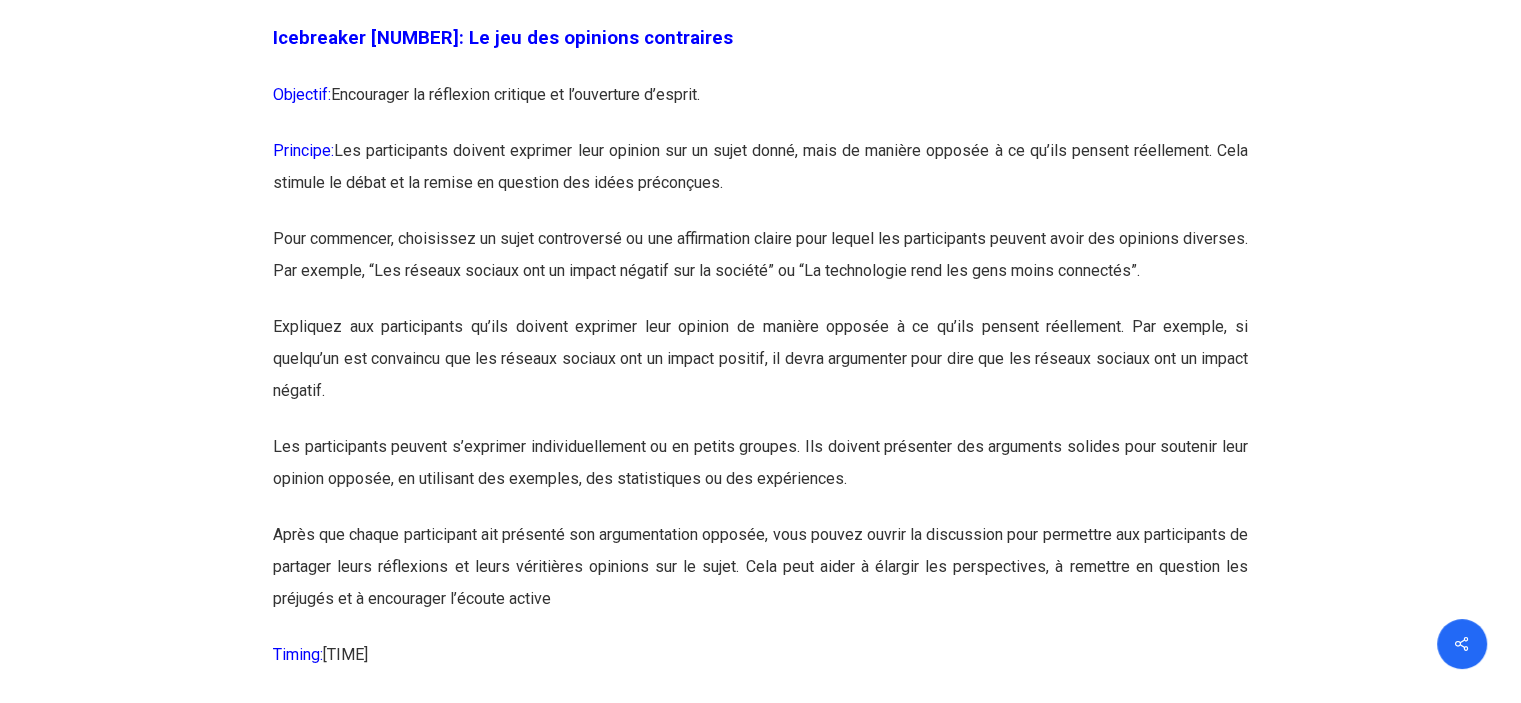 scroll, scrollTop: 15083, scrollLeft: 0, axis: vertical 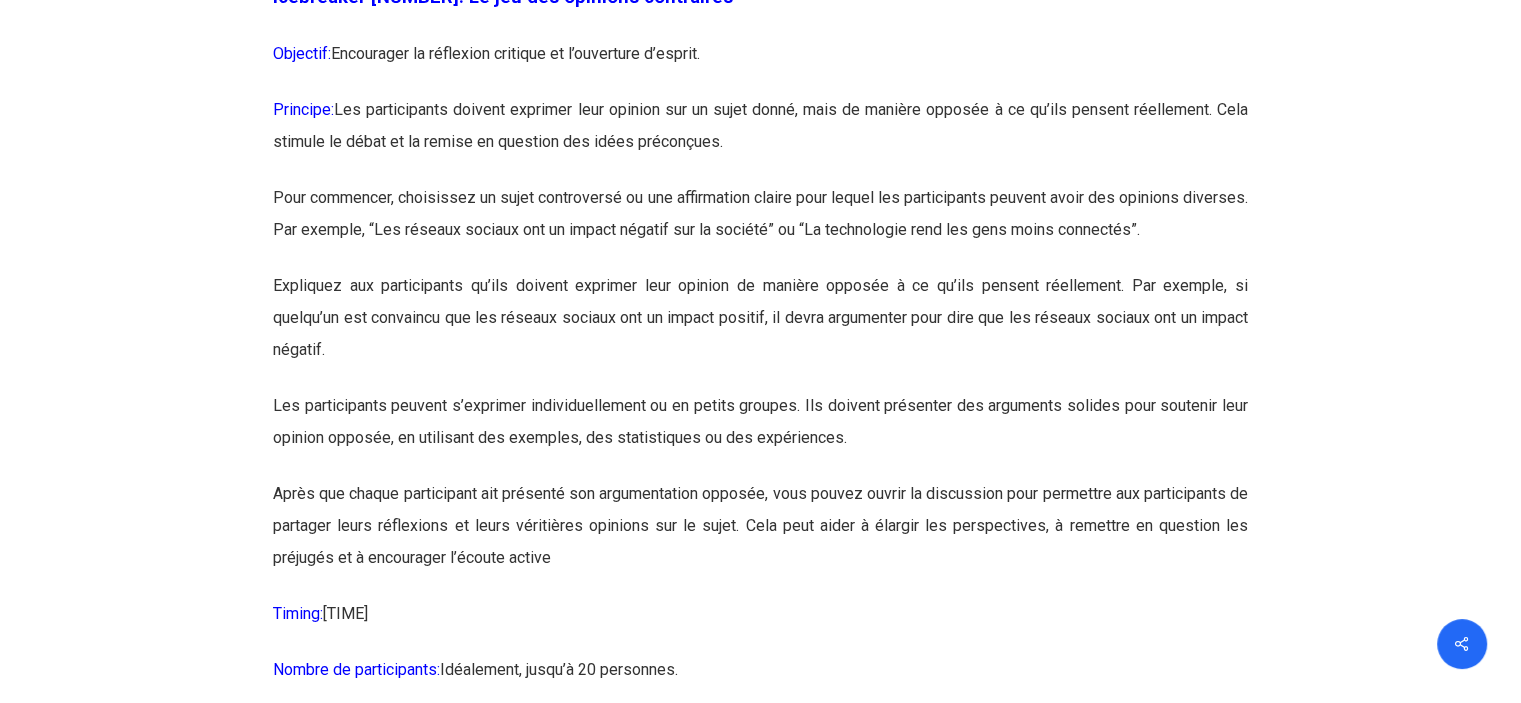 click on "Pour commencer, choisissez un sujet controversé ou une affirmation claire pour lequel les participants peuvent avoir des opinions diverses. Par exemple, “Les réseaux sociaux ont un impact négatif sur la société” ou “La technologie rend les gens moins connectés”." at bounding box center [760, 226] 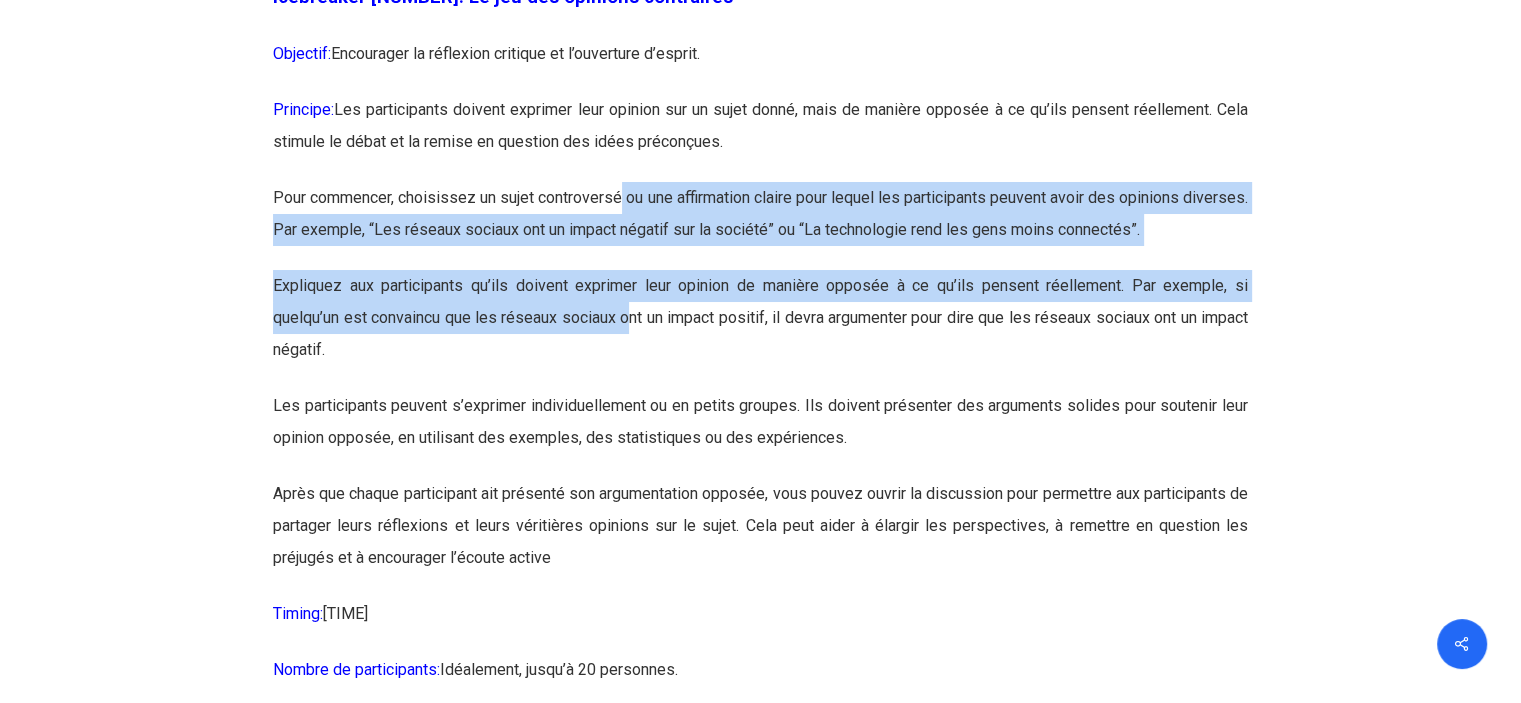 drag, startPoint x: 641, startPoint y: 301, endPoint x: 648, endPoint y: 402, distance: 101.24229 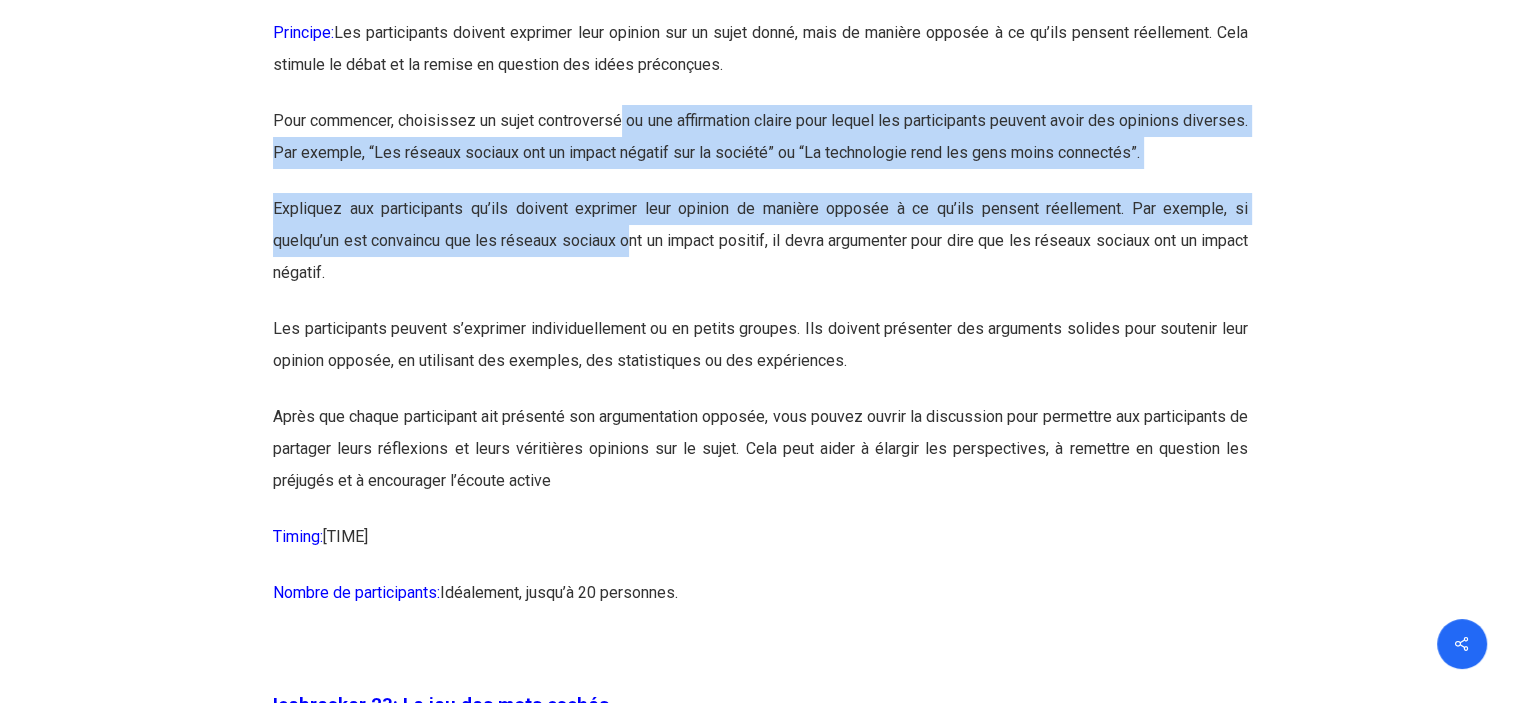 scroll, scrollTop: 15184, scrollLeft: 0, axis: vertical 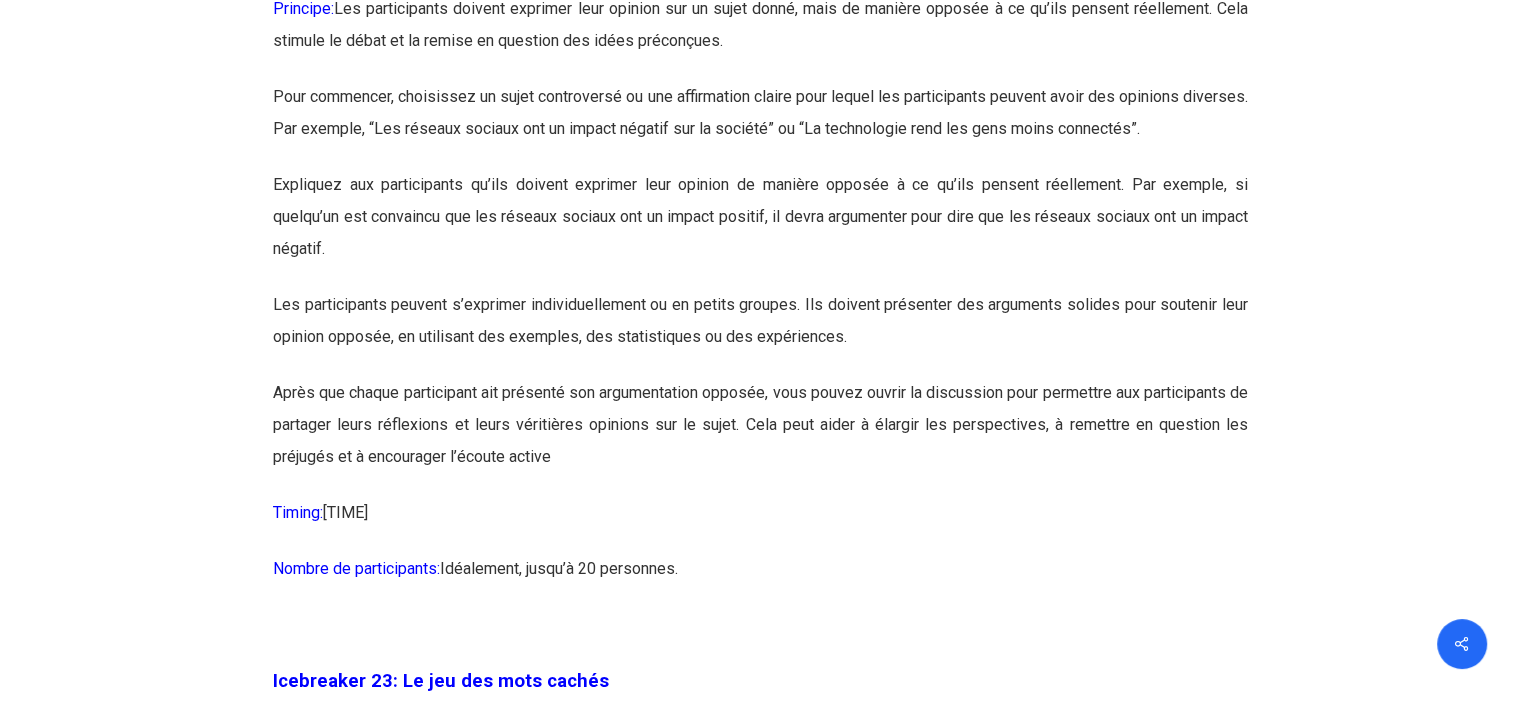 click on "Les participants peuvent s’exprimer individuellement ou en petits groupes. Ils doivent présenter des arguments solides pour soutenir leur opinion opposée, en utilisant des exemples, des statistiques ou des expériences." at bounding box center [760, 333] 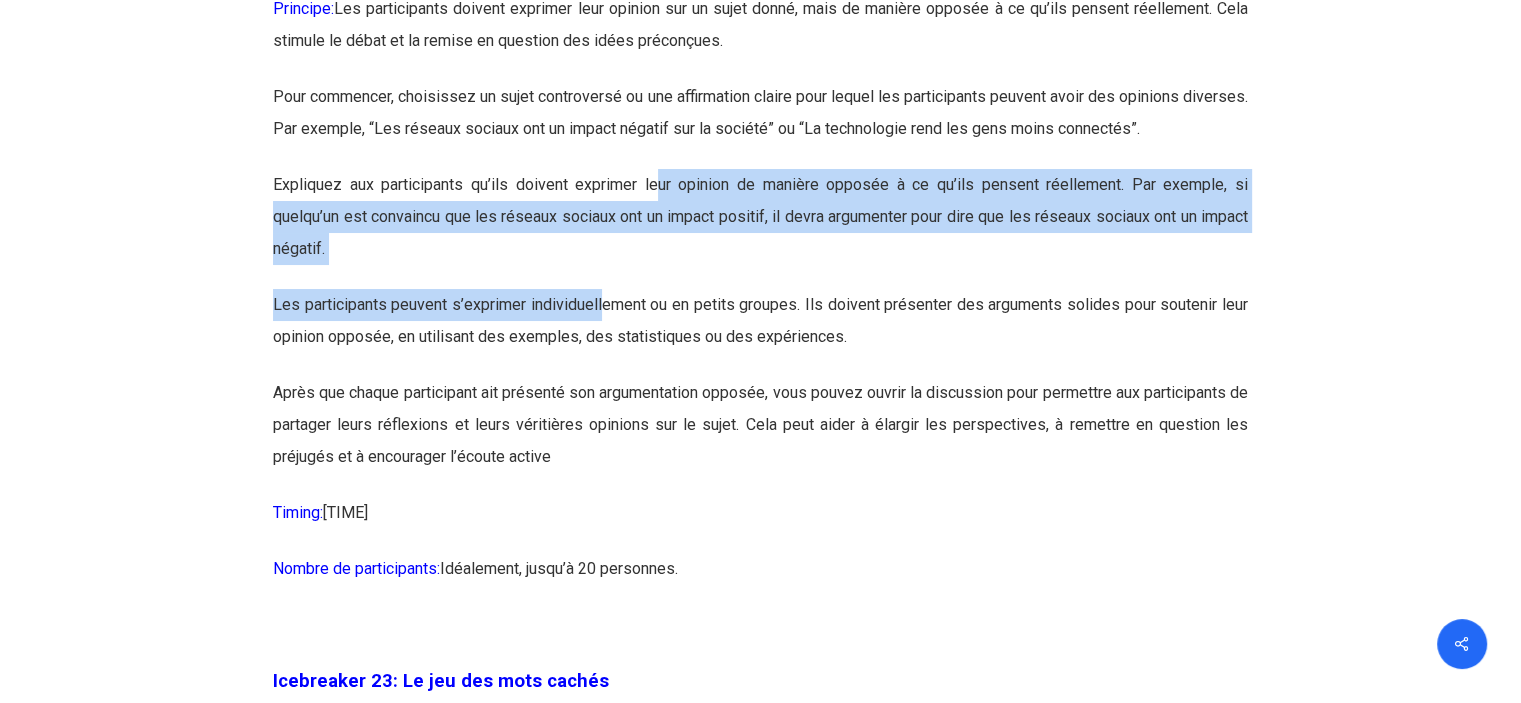 drag, startPoint x: 657, startPoint y: 291, endPoint x: 603, endPoint y: 419, distance: 138.92444 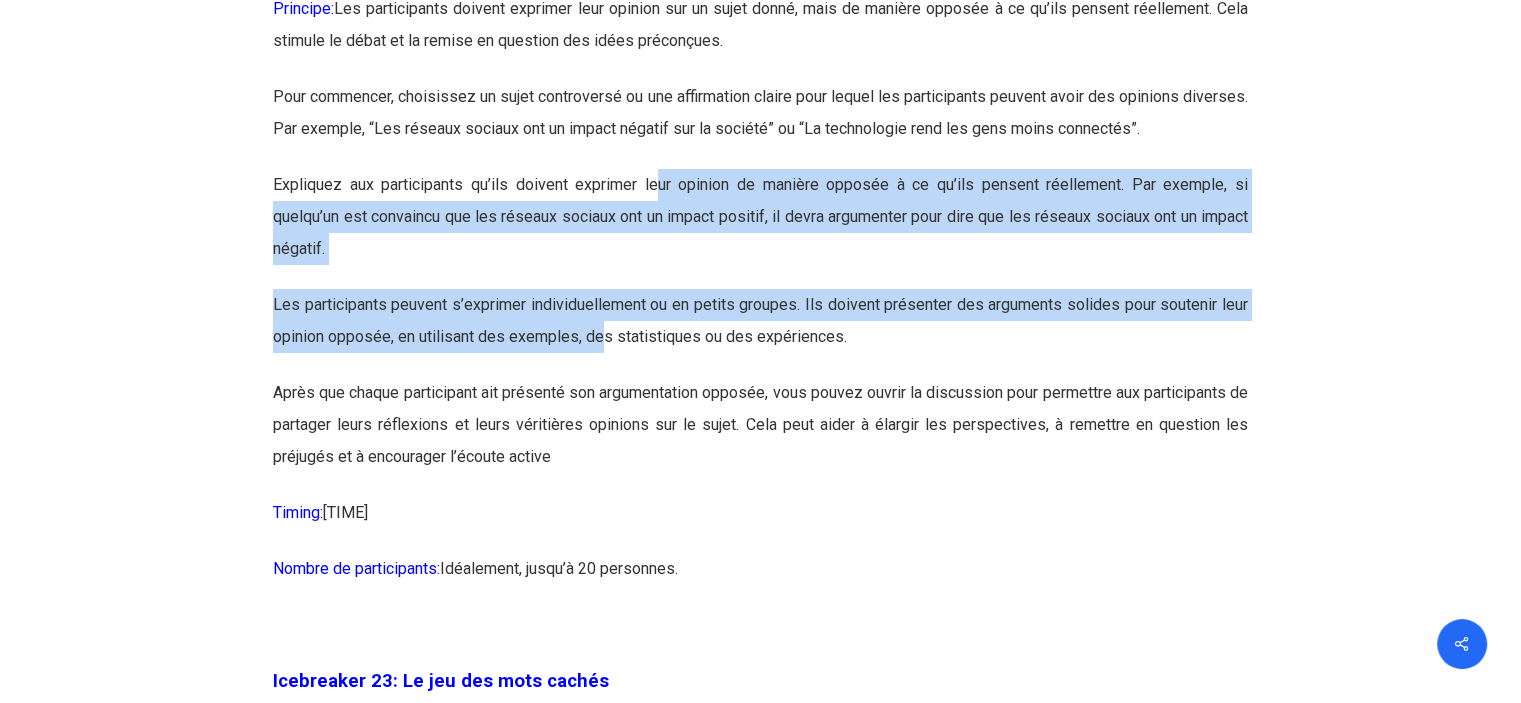 click on "Les participants peuvent s’exprimer individuellement ou en petits groupes. Ils doivent présenter des arguments solides pour soutenir leur opinion opposée, en utilisant des exemples, des statistiques ou des expériences." at bounding box center [760, 333] 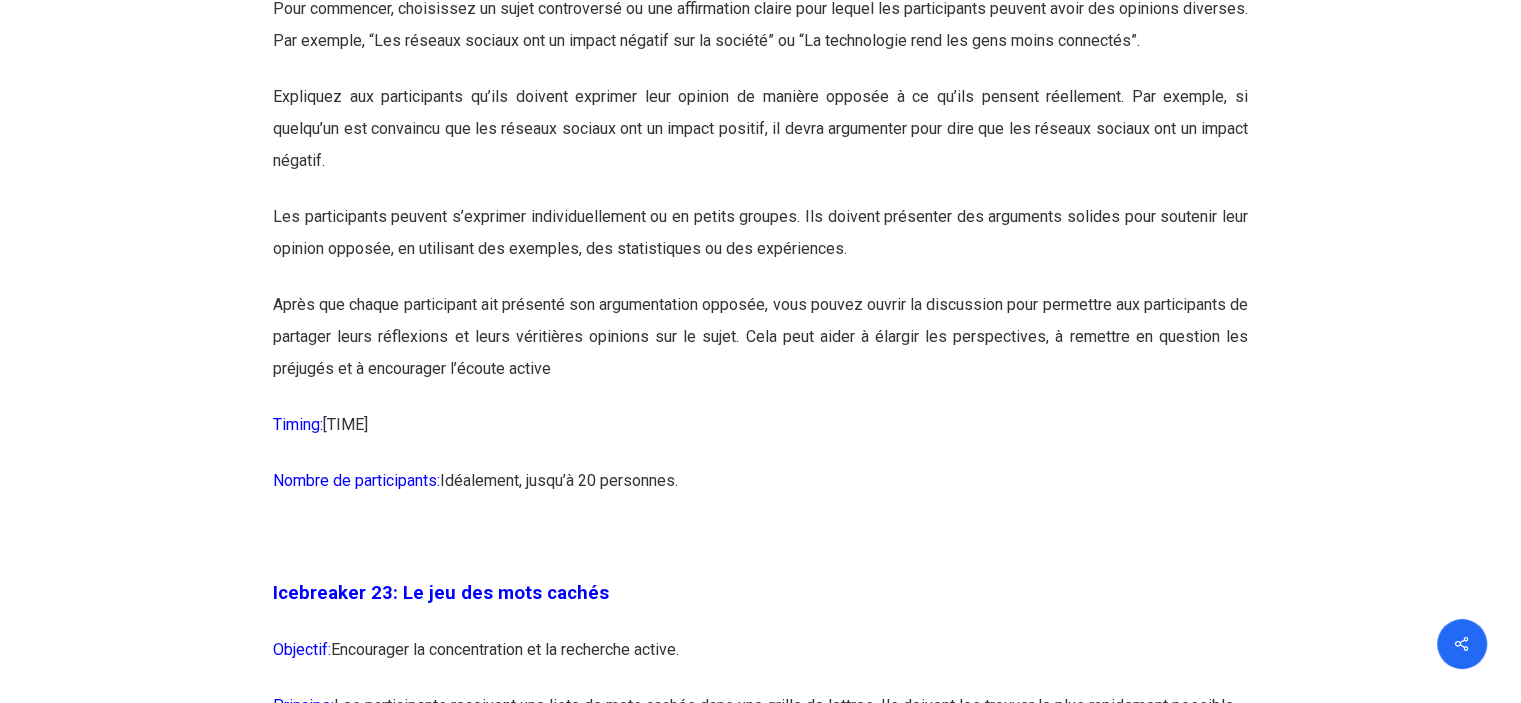 scroll, scrollTop: 15284, scrollLeft: 0, axis: vertical 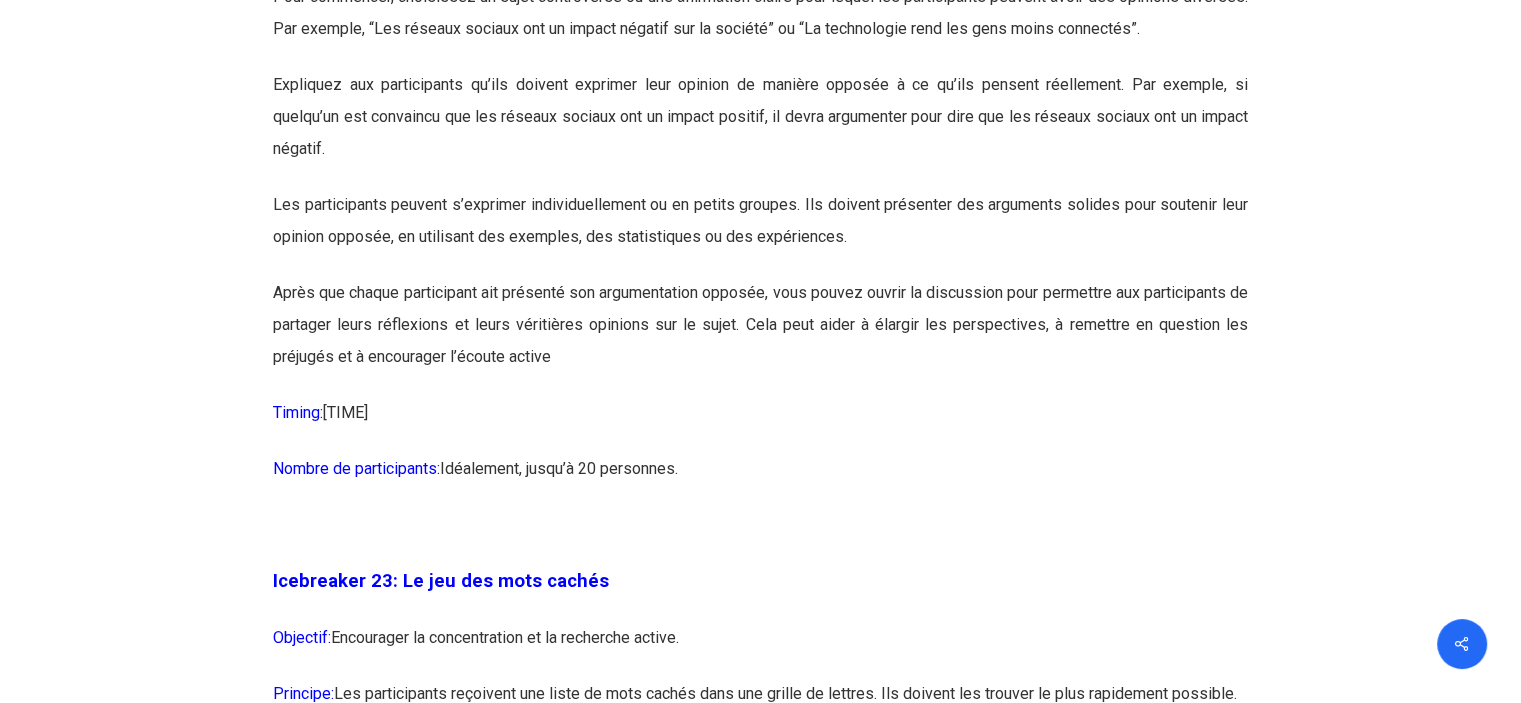 click on "Expliquez aux participants qu’ils doivent exprimer leur opinion de manière opposée à ce qu’ils pensent réellement. Par exemple, si quelqu’un est convaincu que les réseaux sociaux ont un impact positif, il devra argumenter pour dire que les réseaux sociaux ont un impact négatif." at bounding box center (760, 129) 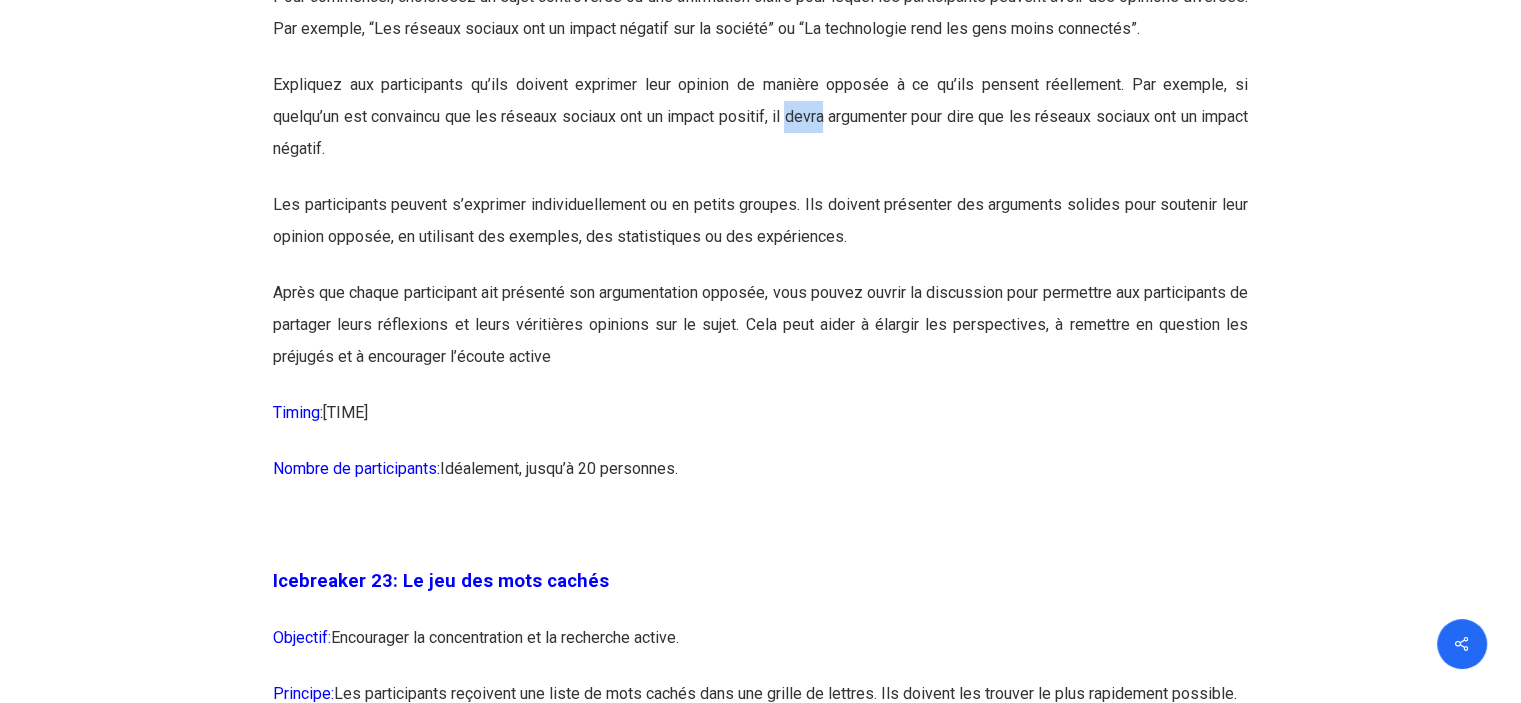 drag, startPoint x: 840, startPoint y: 218, endPoint x: 820, endPoint y: 198, distance: 28.284271 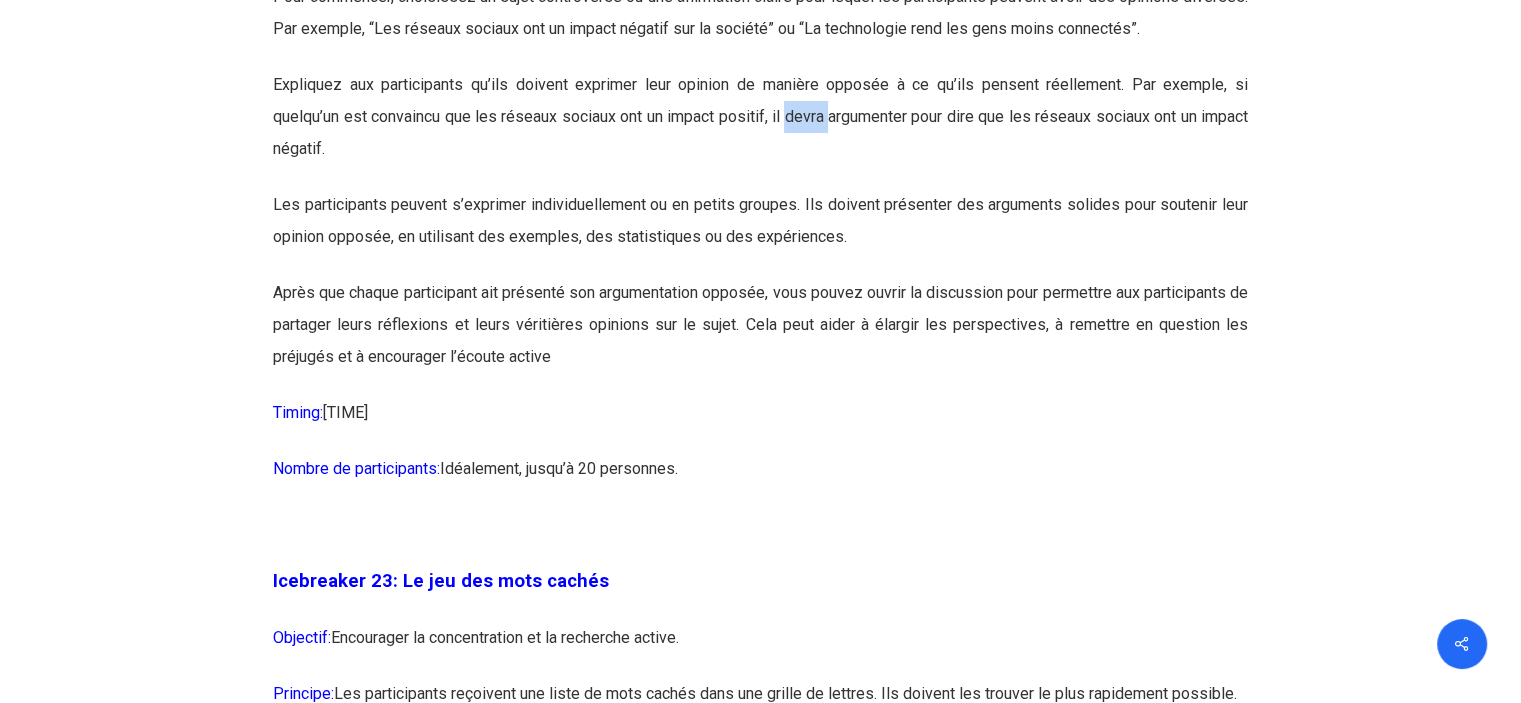 click on "Expliquez aux participants qu’ils doivent exprimer leur opinion de manière opposée à ce qu’ils pensent réellement. Par exemple, si quelqu’un est convaincu que les réseaux sociaux ont un impact positif, il devra argumenter pour dire que les réseaux sociaux ont un impact négatif." at bounding box center (760, 129) 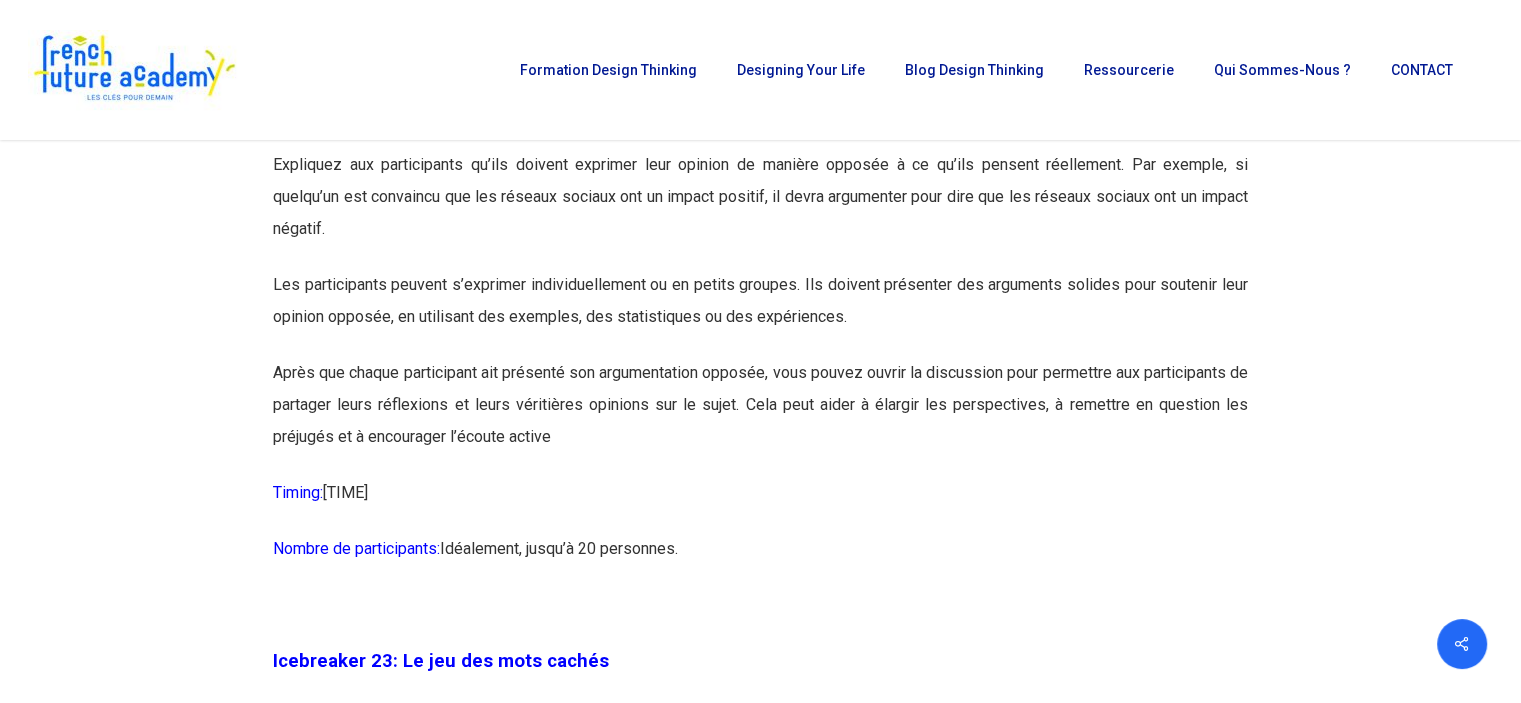 click on "Pour commencer, choisissez un sujet controversé ou une affirmation claire pour lequel les participants peuvent avoir des opinions diverses. Par exemple, “Les réseaux sociaux ont un impact négatif sur la société” ou “La technologie rend les gens moins connectés”." at bounding box center [760, 105] 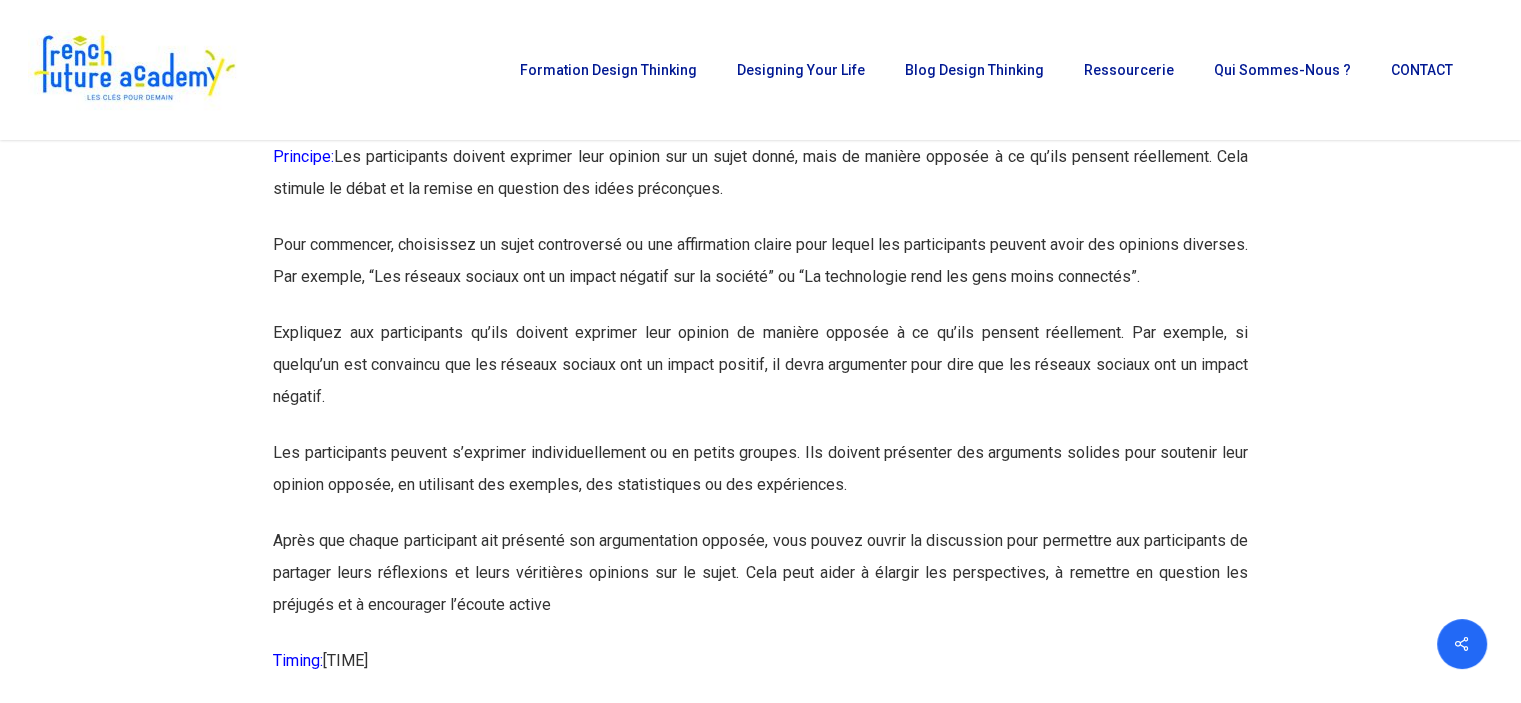 click on "Objectif:  Encourager la réflexion critique et l’ouverture d’esprit." at bounding box center (760, 113) 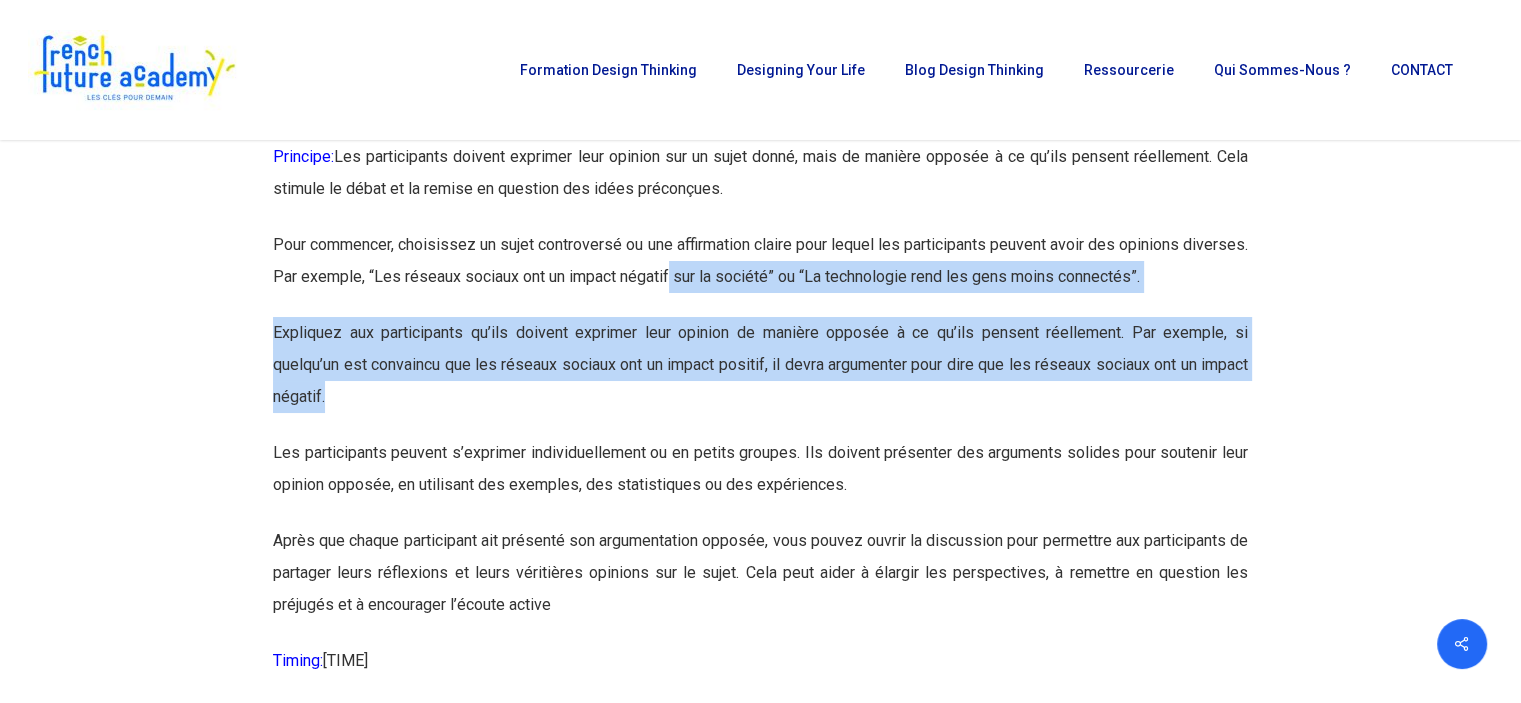 drag, startPoint x: 743, startPoint y: 392, endPoint x: 698, endPoint y: 493, distance: 110.57124 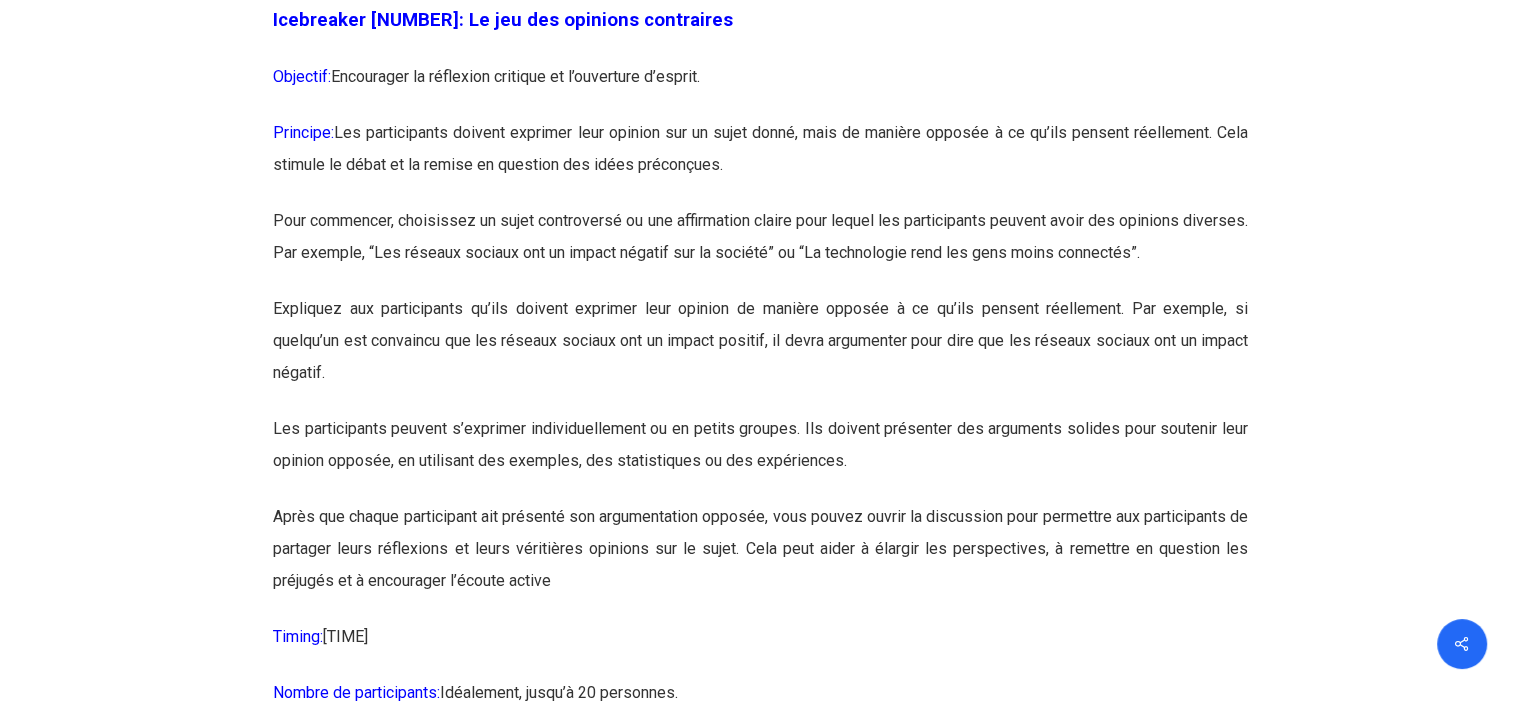 scroll, scrollTop: 15088, scrollLeft: 0, axis: vertical 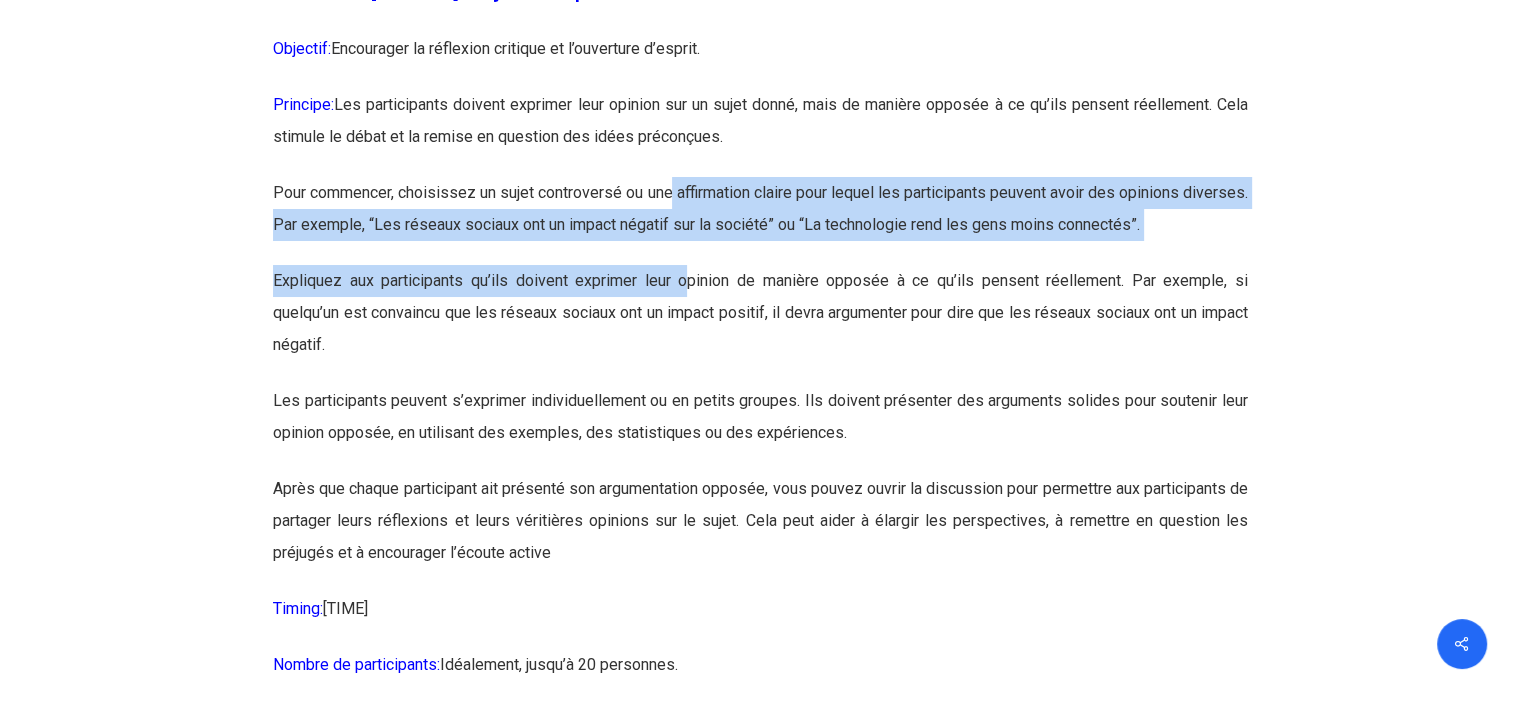 drag, startPoint x: 703, startPoint y: 271, endPoint x: 687, endPoint y: 360, distance: 90.426765 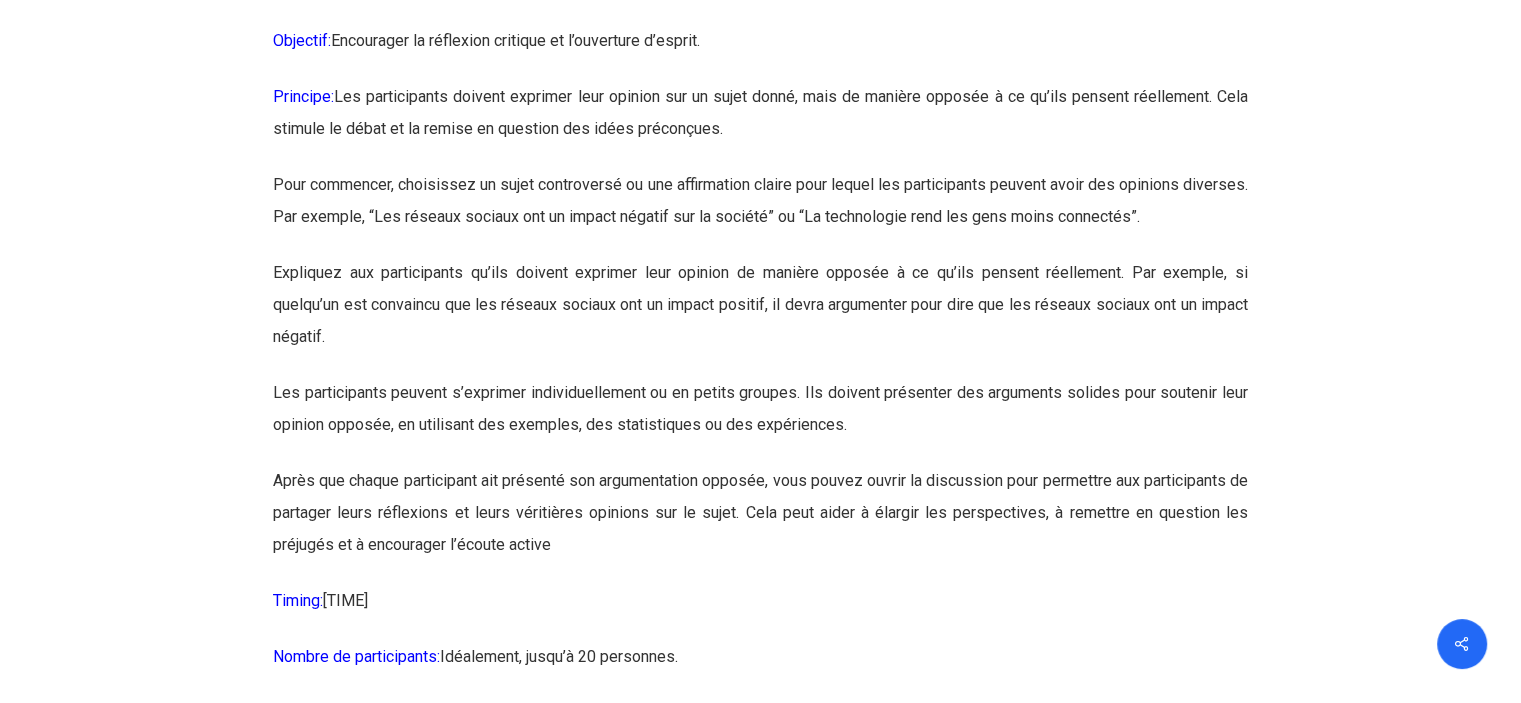 scroll, scrollTop: 15112, scrollLeft: 0, axis: vertical 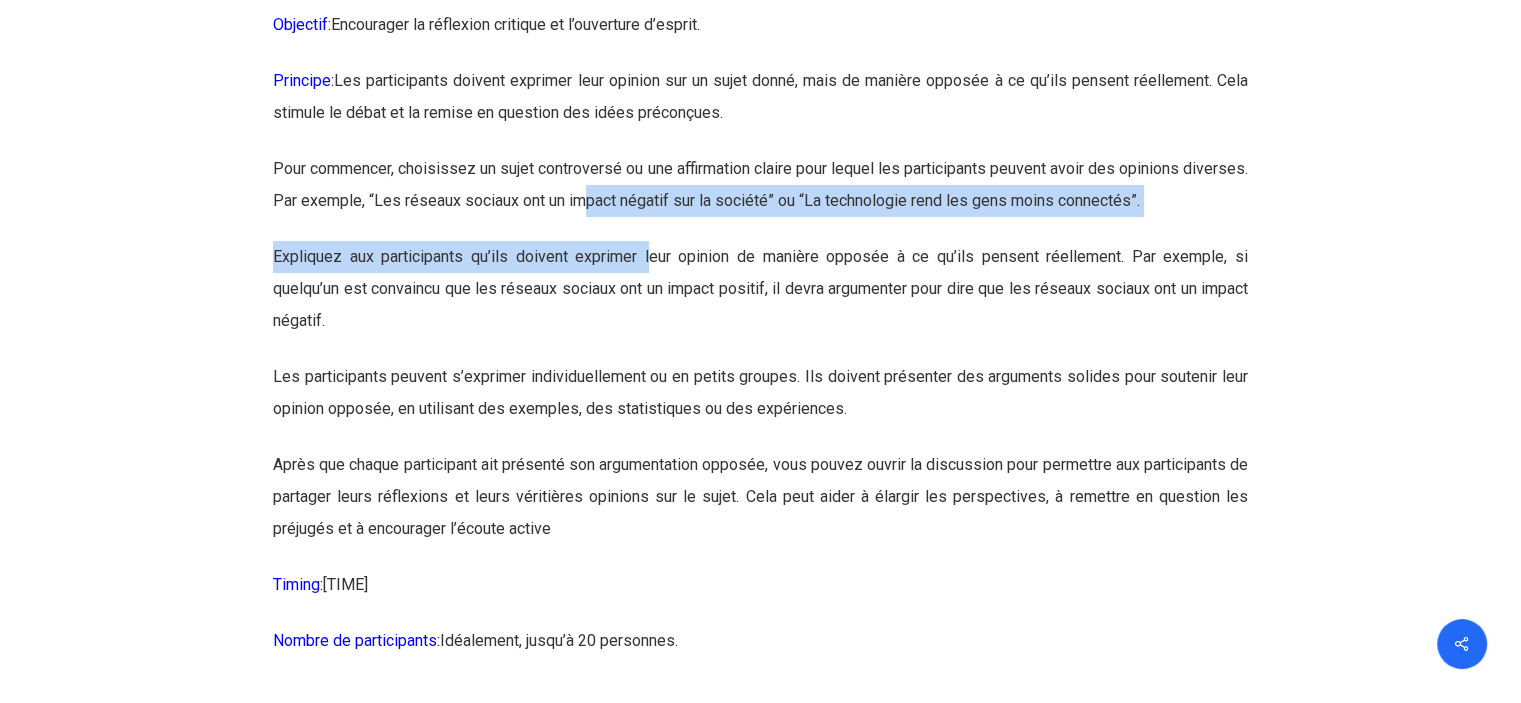 drag, startPoint x: 660, startPoint y: 278, endPoint x: 649, endPoint y: 343, distance: 65.9242 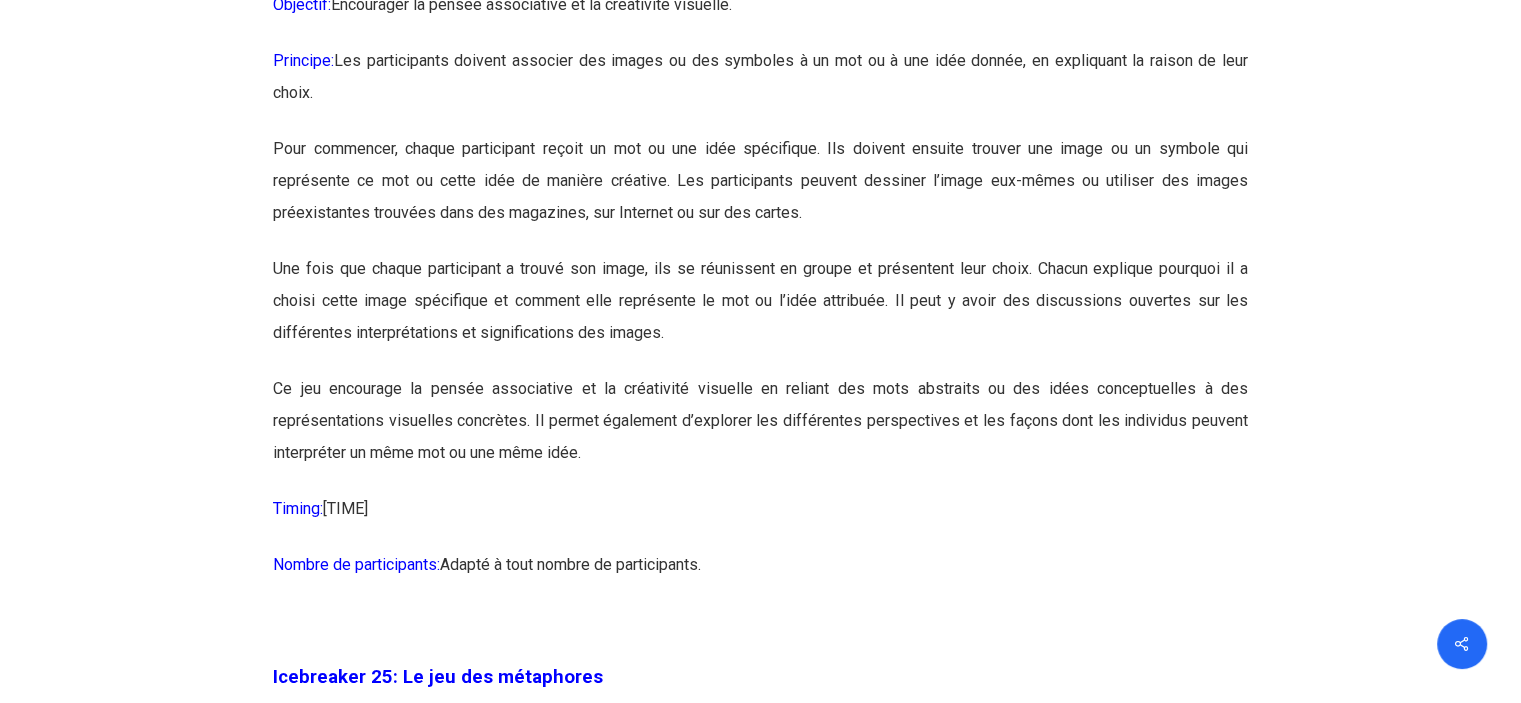 scroll, scrollTop: 16255, scrollLeft: 0, axis: vertical 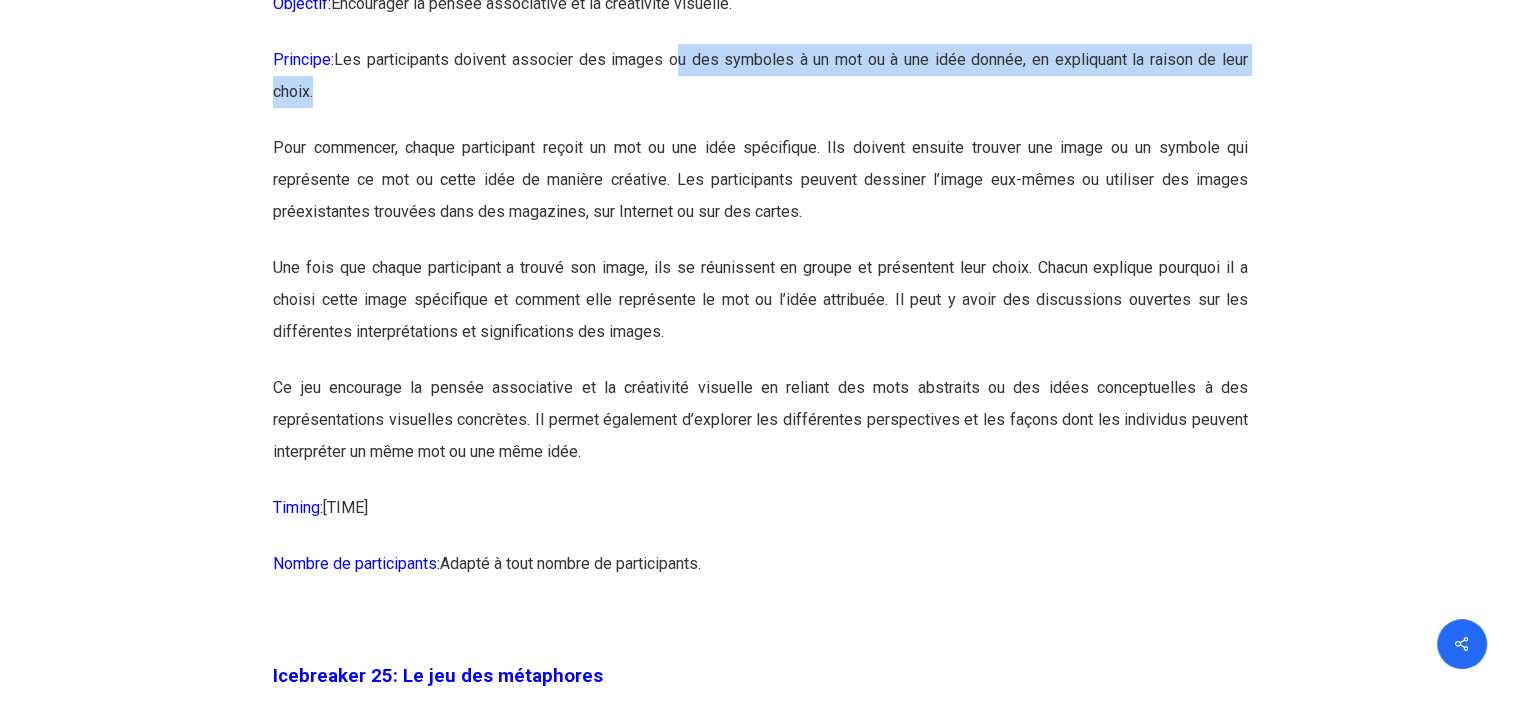 drag, startPoint x: 676, startPoint y: 148, endPoint x: 650, endPoint y: 212, distance: 69.079666 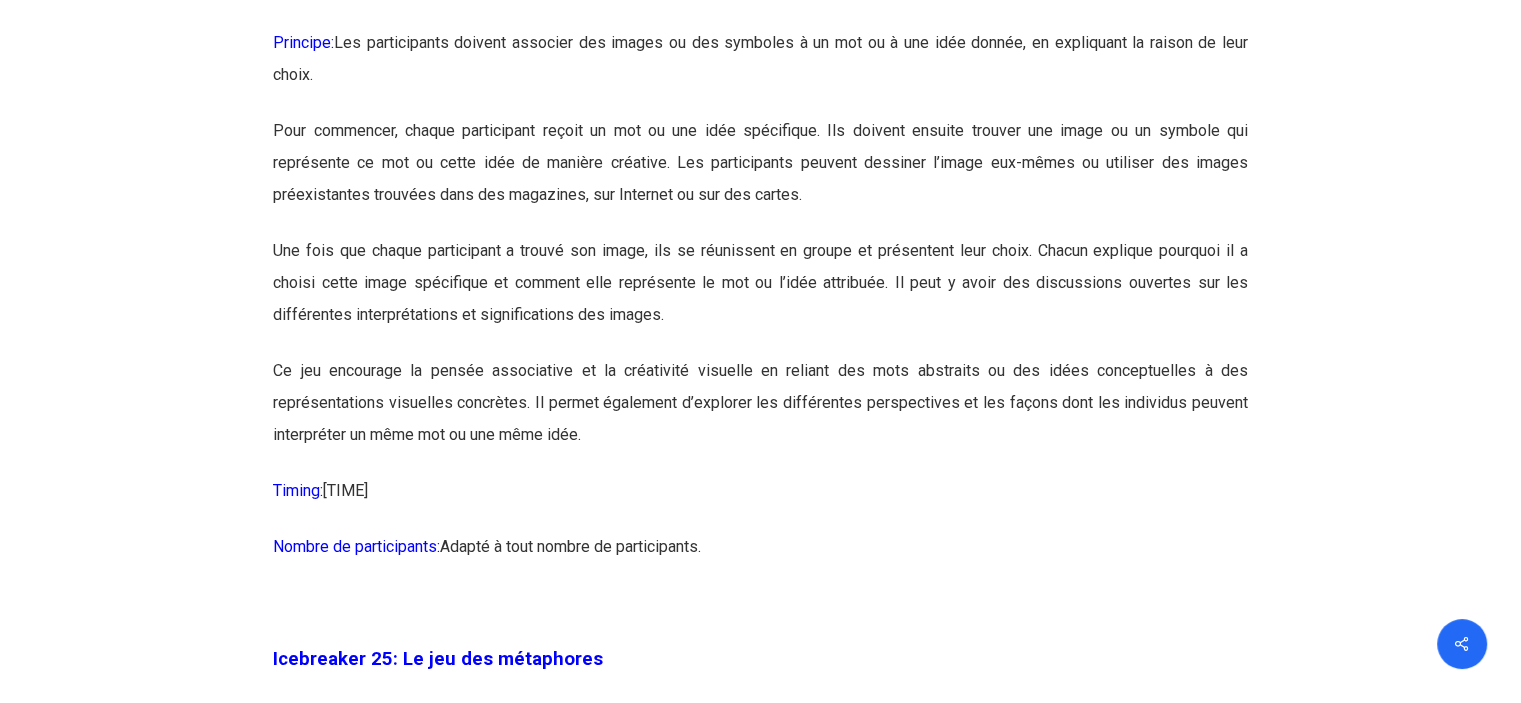 click on "Pour commencer, chaque participant reçoit un mot ou une idée spécifique. Ils doivent ensuite trouver une image ou un symbole qui représente ce mot ou cette idée de manière créative. Les participants peuvent dessiner l’image eux-mêmes ou utiliser des images préexistantes trouvées dans des magazines, sur Internet ou sur des cartes." at bounding box center [760, 175] 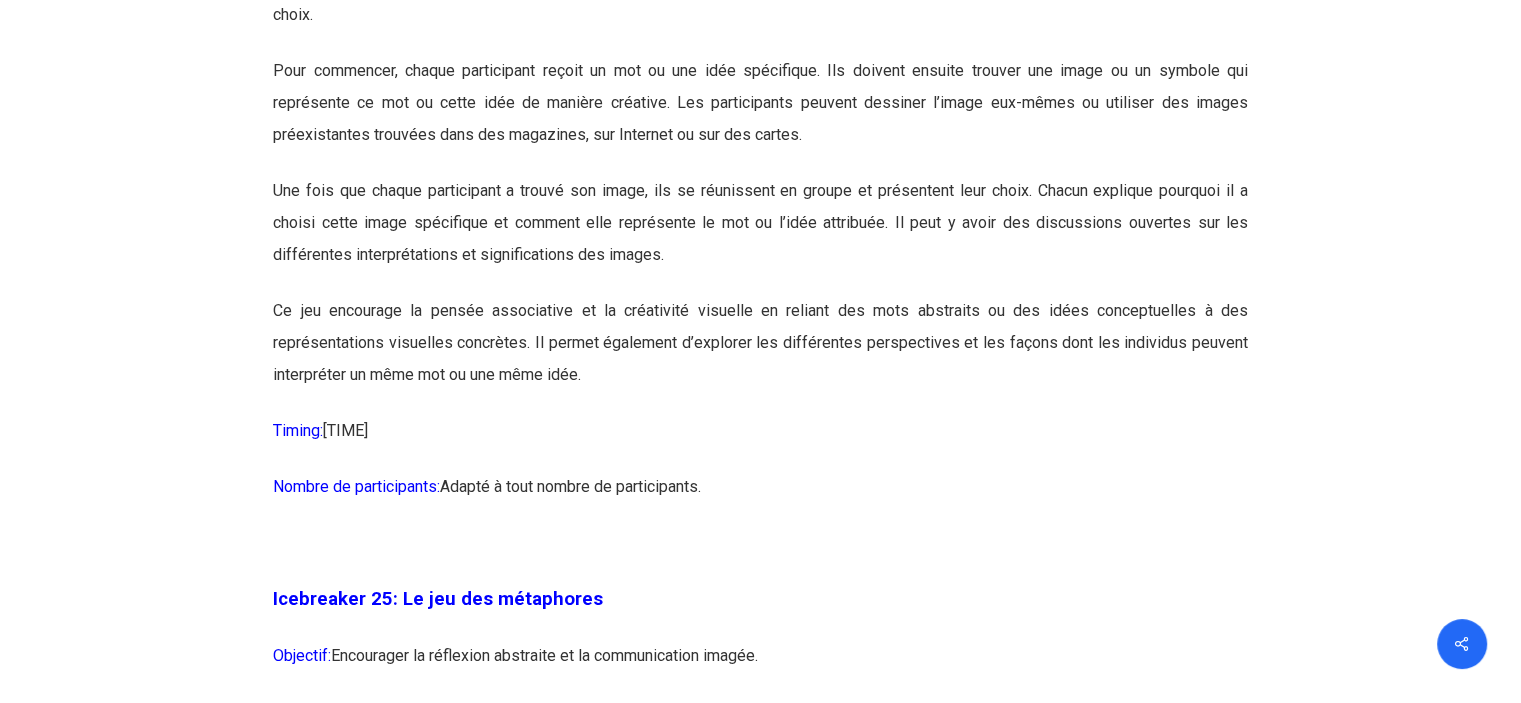 scroll, scrollTop: 16339, scrollLeft: 0, axis: vertical 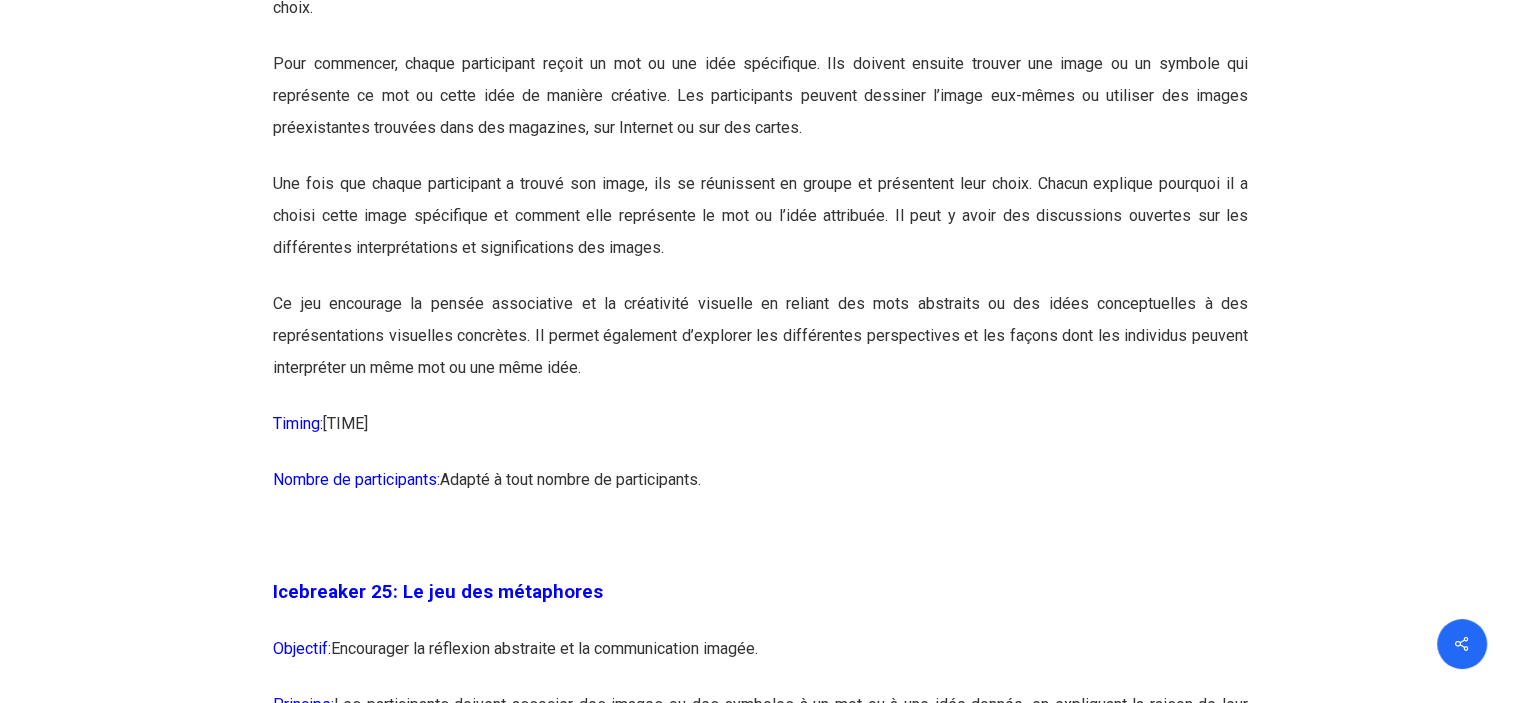 drag, startPoint x: 646, startPoint y: 208, endPoint x: 647, endPoint y: 244, distance: 36.013885 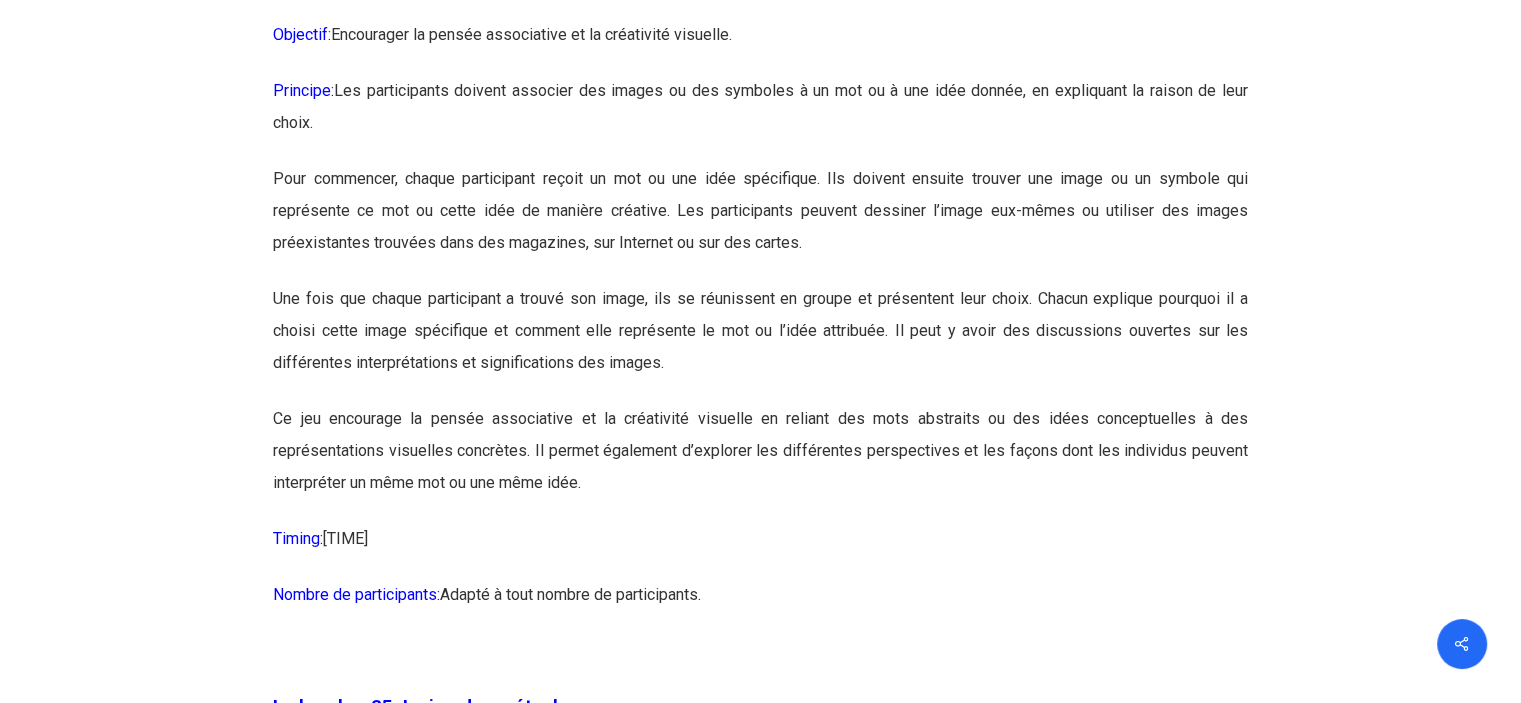 scroll, scrollTop: 16223, scrollLeft: 0, axis: vertical 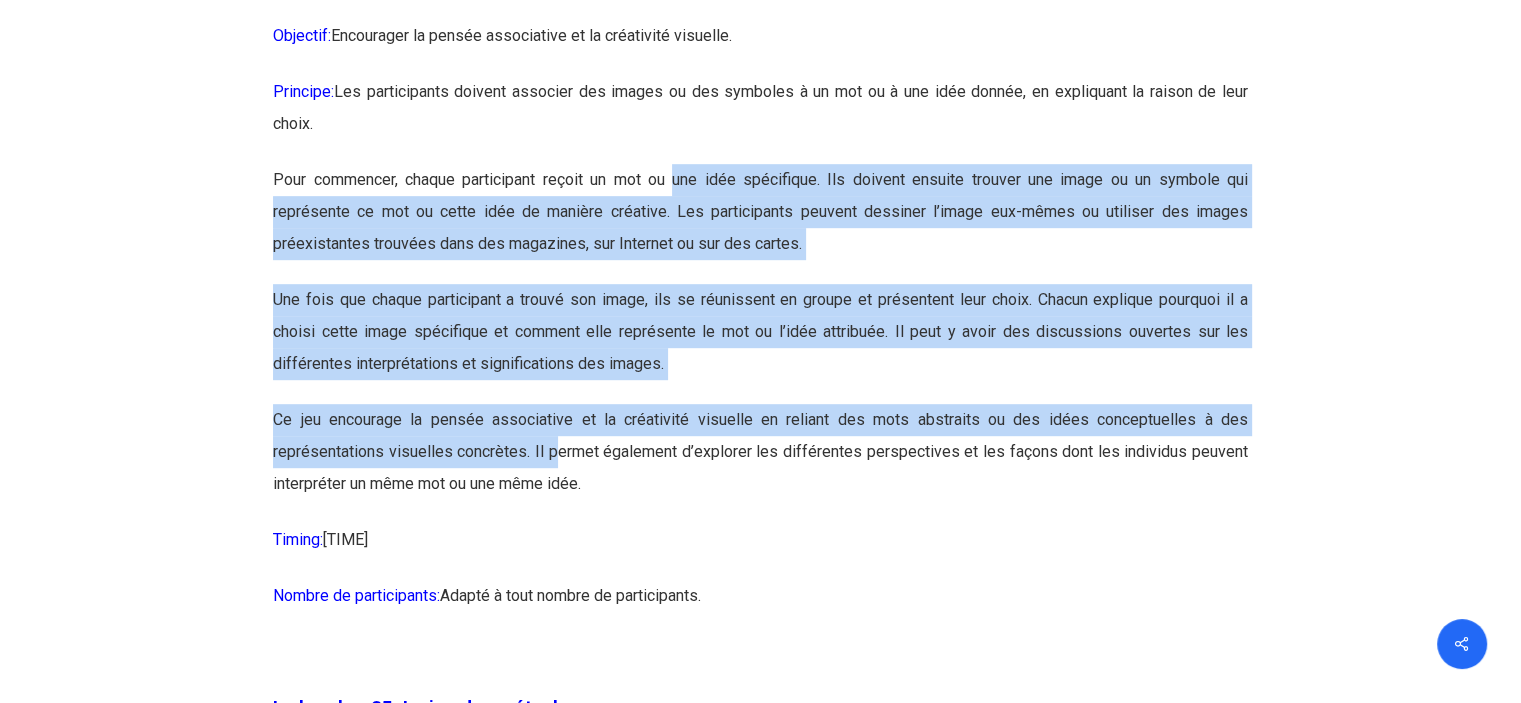 drag, startPoint x: 680, startPoint y: 279, endPoint x: 560, endPoint y: 549, distance: 295.46573 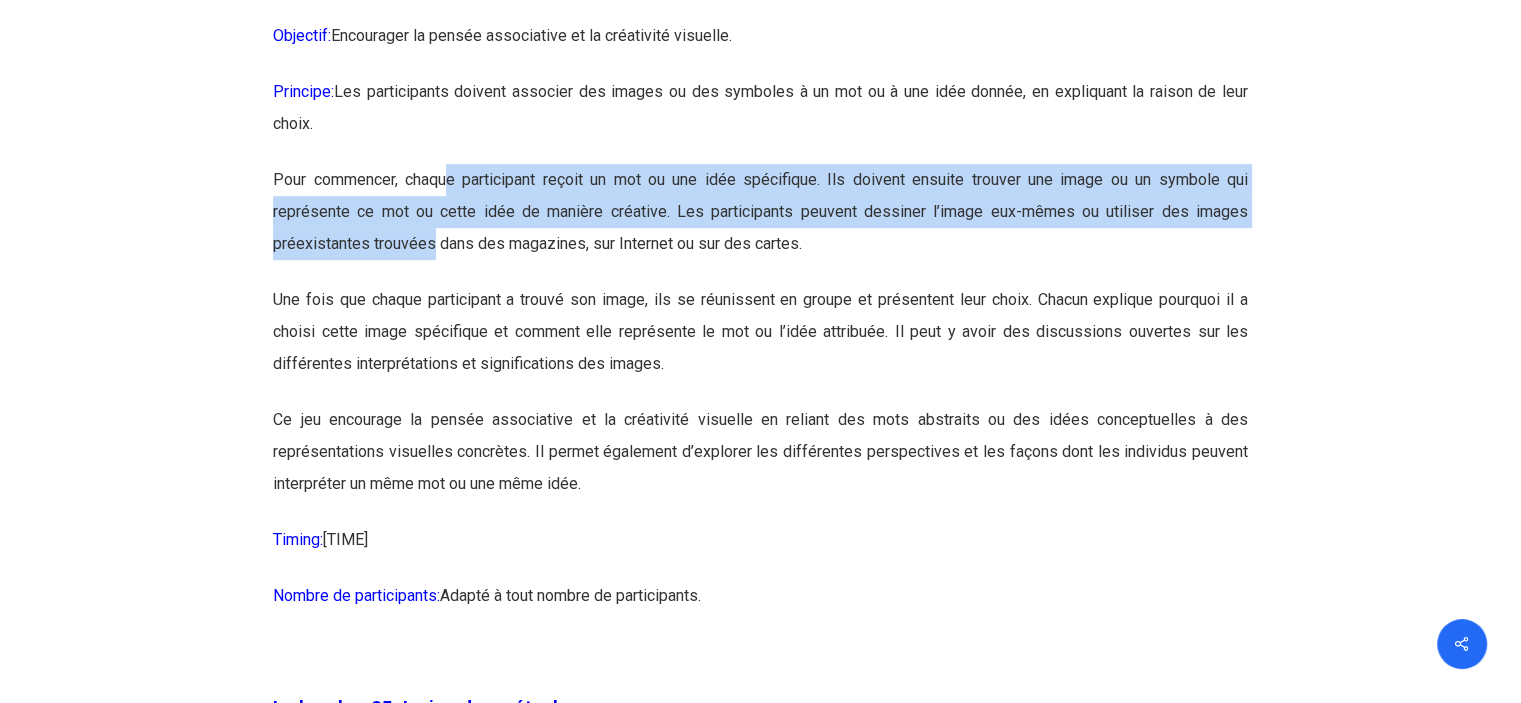 drag, startPoint x: 450, startPoint y: 281, endPoint x: 434, endPoint y: 347, distance: 67.911705 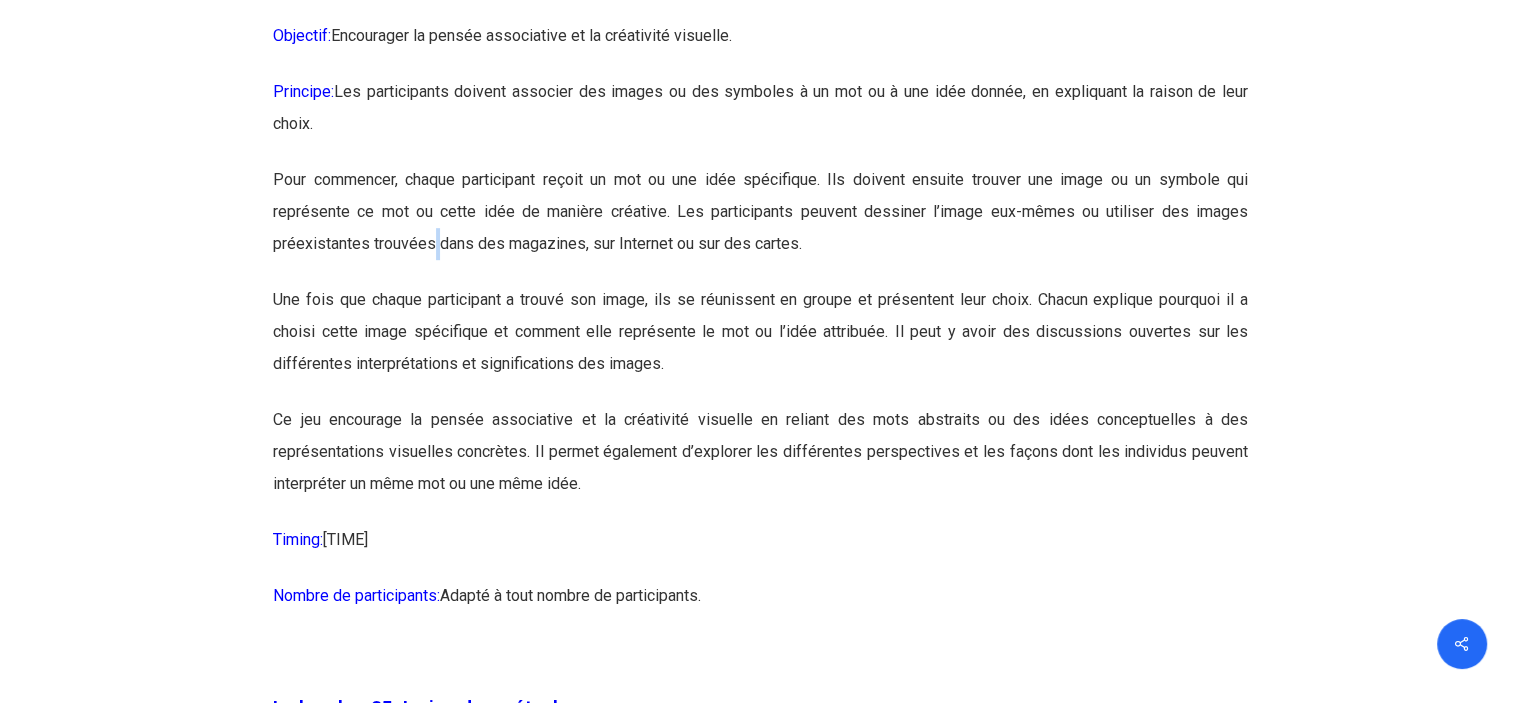 click on "Pour commencer, chaque participant reçoit un mot ou une idée spécifique. Ils doivent ensuite trouver une image ou un symbole qui représente ce mot ou cette idée de manière créative. Les participants peuvent dessiner l’image eux-mêmes ou utiliser des images préexistantes trouvées dans des magazines, sur Internet ou sur des cartes." at bounding box center [760, 224] 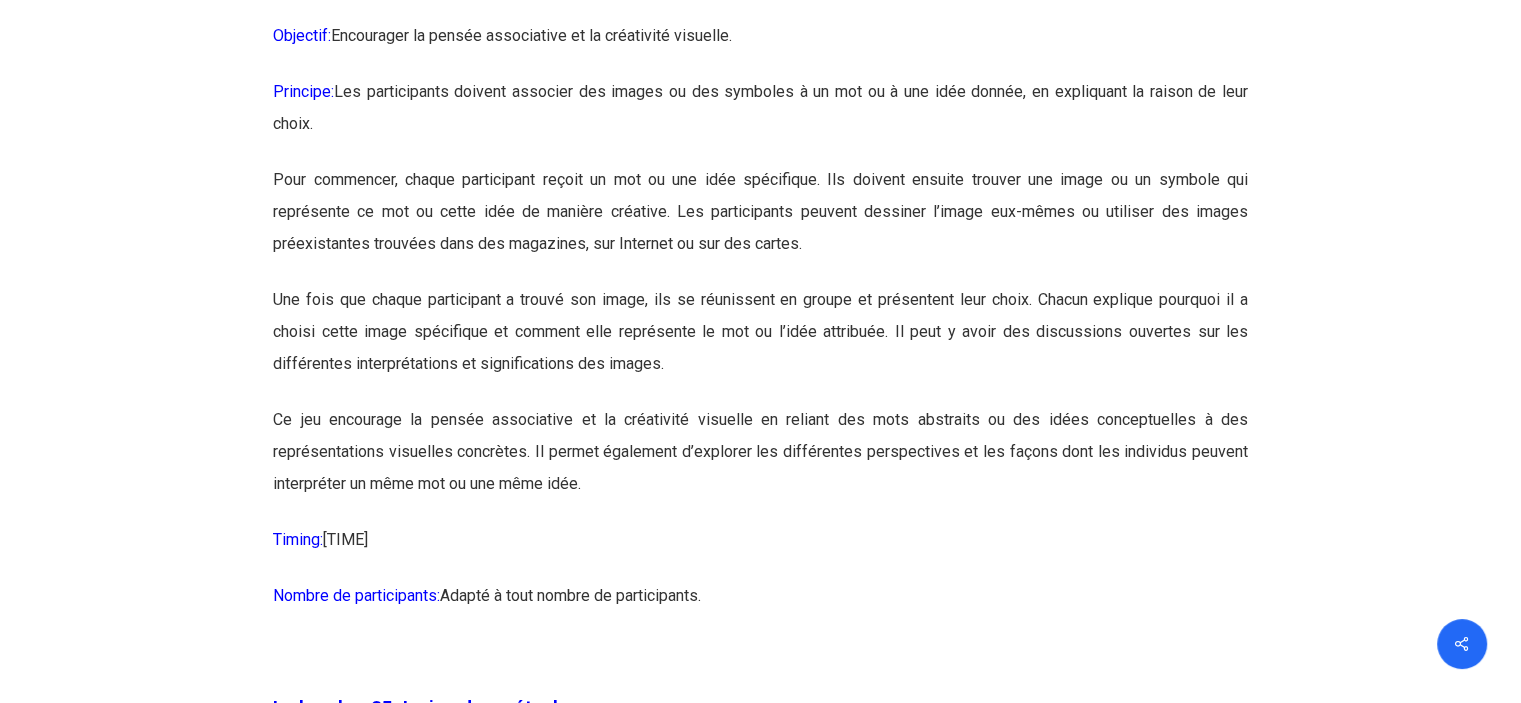 click on "Pour commencer, chaque participant reçoit un mot ou une idée spécifique. Ils doivent ensuite trouver une image ou un symbole qui représente ce mot ou cette idée de manière créative. Les participants peuvent dessiner l’image eux-mêmes ou utiliser des images préexistantes trouvées dans des magazines, sur Internet ou sur des cartes." at bounding box center [760, 224] 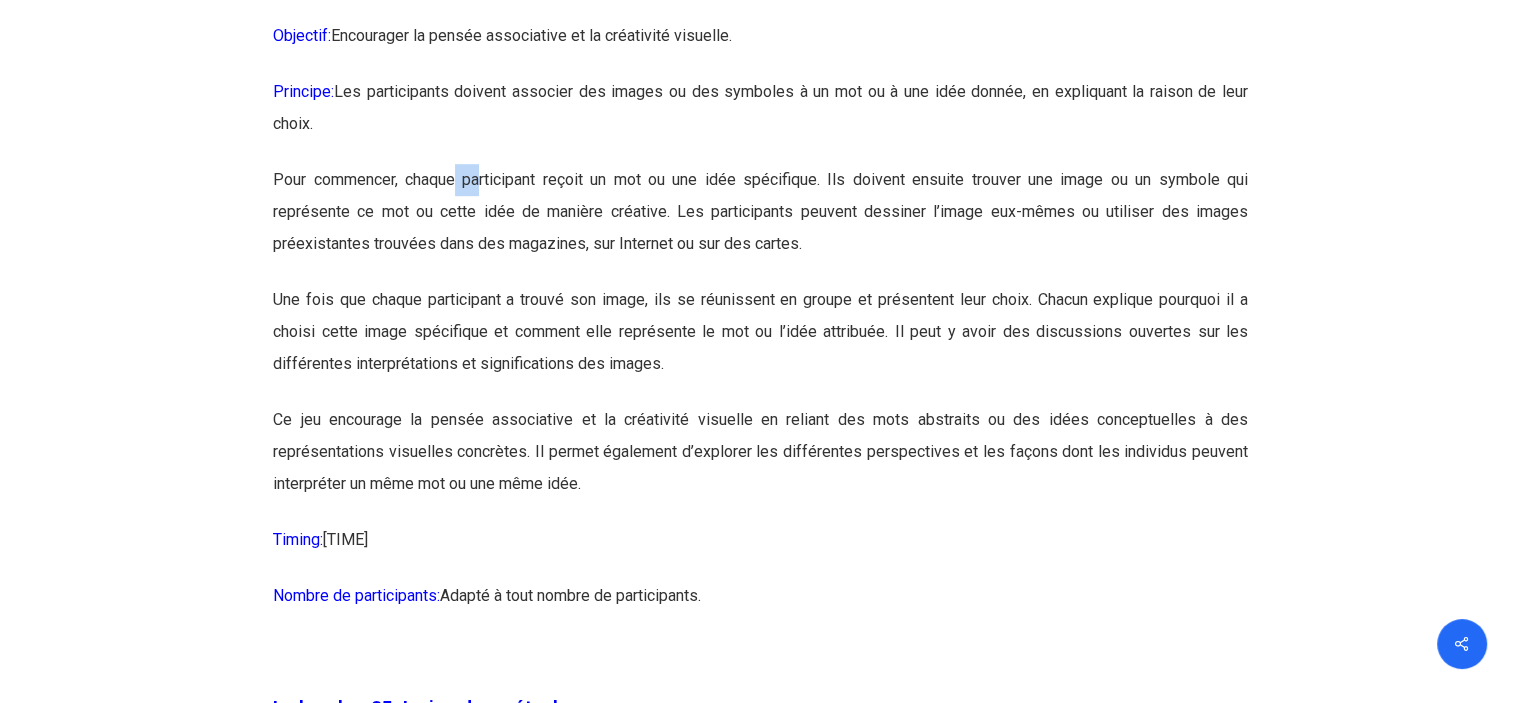 drag, startPoint x: 461, startPoint y: 269, endPoint x: 479, endPoint y: 270, distance: 18.027756 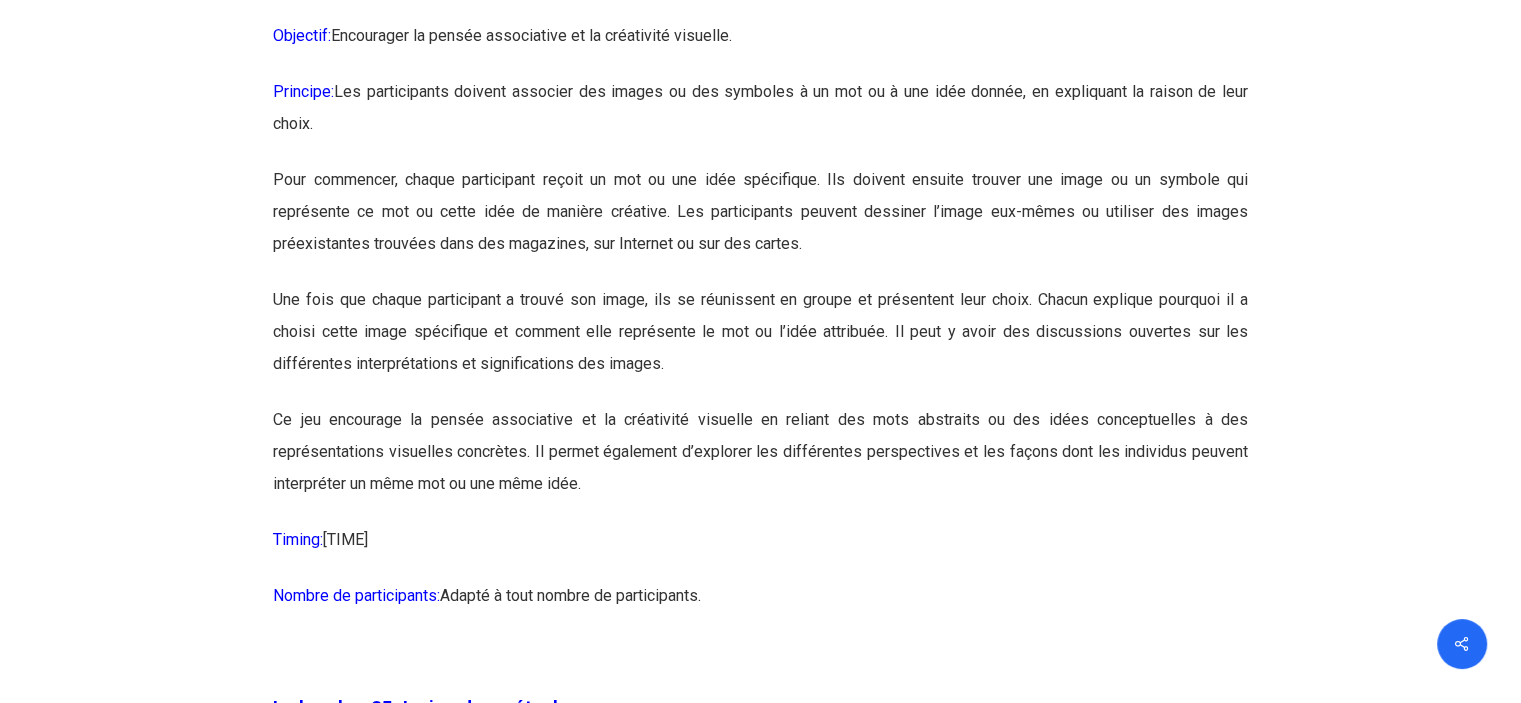 click on "Pour commencer, chaque participant reçoit un mot ou une idée spécifique. Ils doivent ensuite trouver une image ou un symbole qui représente ce mot ou cette idée de manière créative. Les participants peuvent dessiner l’image eux-mêmes ou utiliser des images préexistantes trouvées dans des magazines, sur Internet ou sur des cartes." at bounding box center [760, 224] 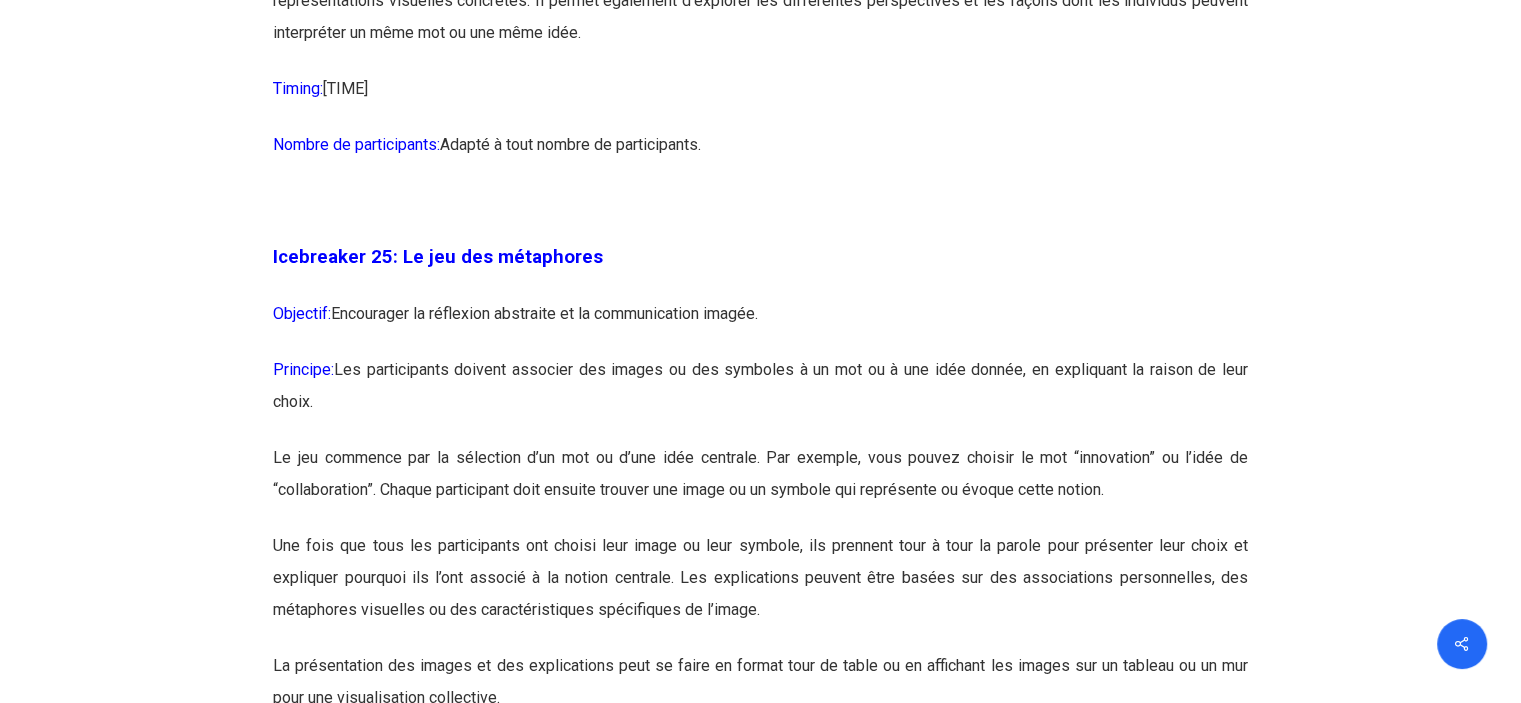 scroll, scrollTop: 16726, scrollLeft: 0, axis: vertical 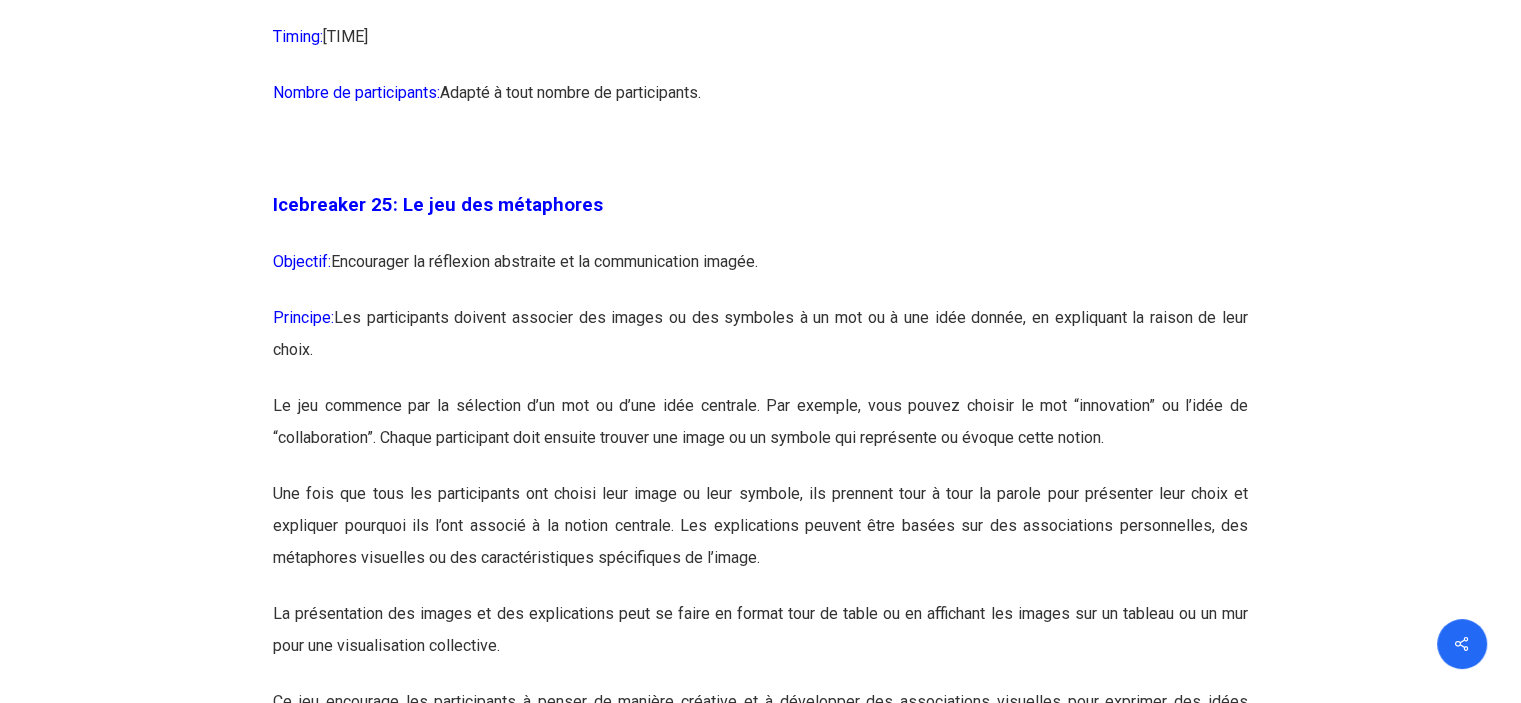 click on "Principe:  Les participants doivent associer des images ou des symboles à un mot ou à une idée donnée, en expliquant la raison de leur choix." at bounding box center [760, 346] 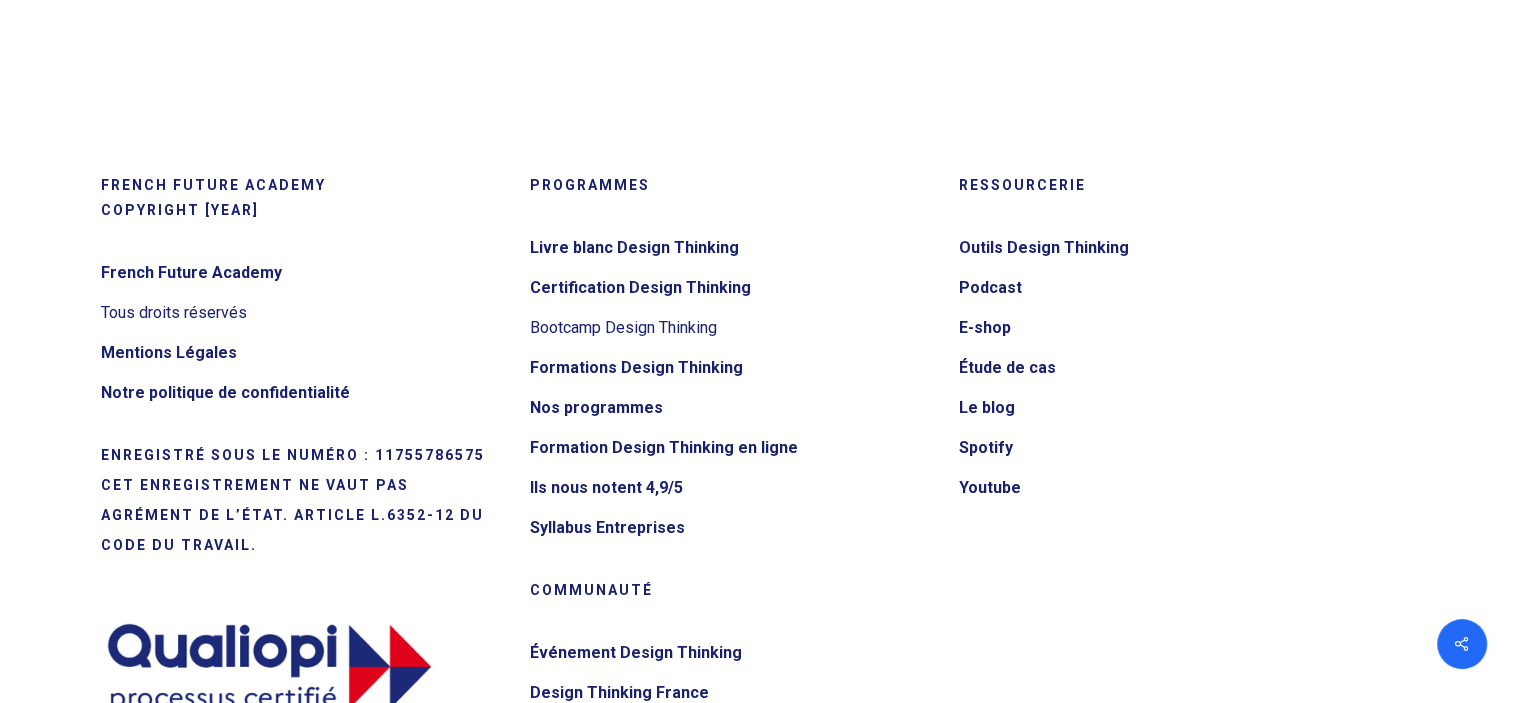 scroll, scrollTop: 21731, scrollLeft: 0, axis: vertical 